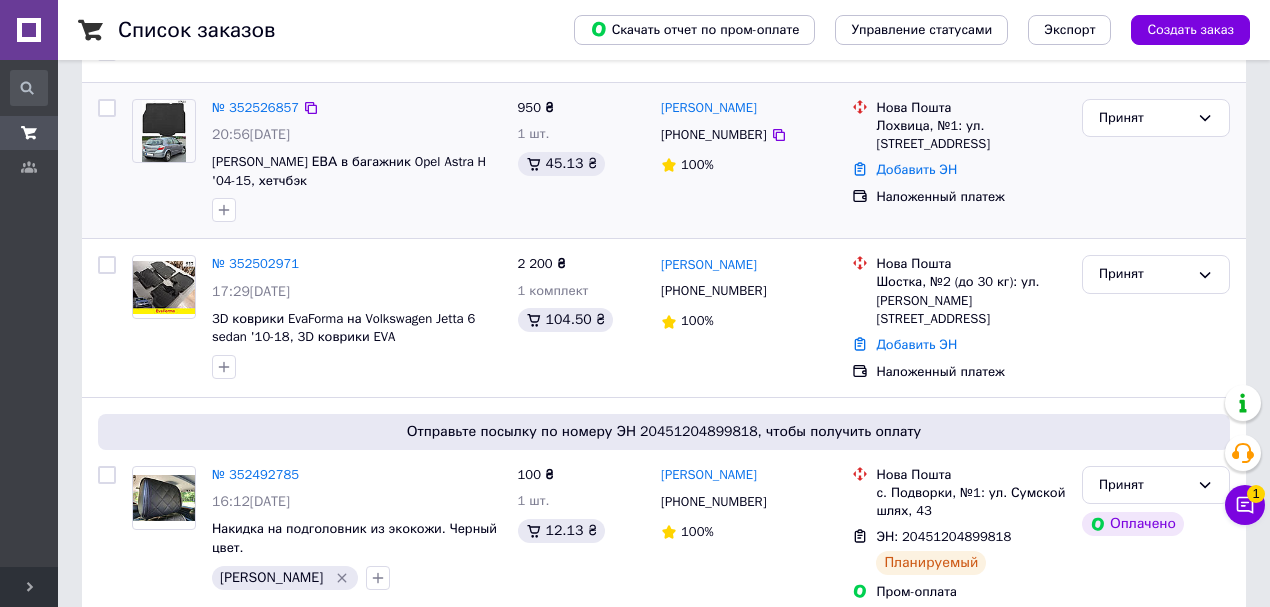 scroll, scrollTop: 0, scrollLeft: 0, axis: both 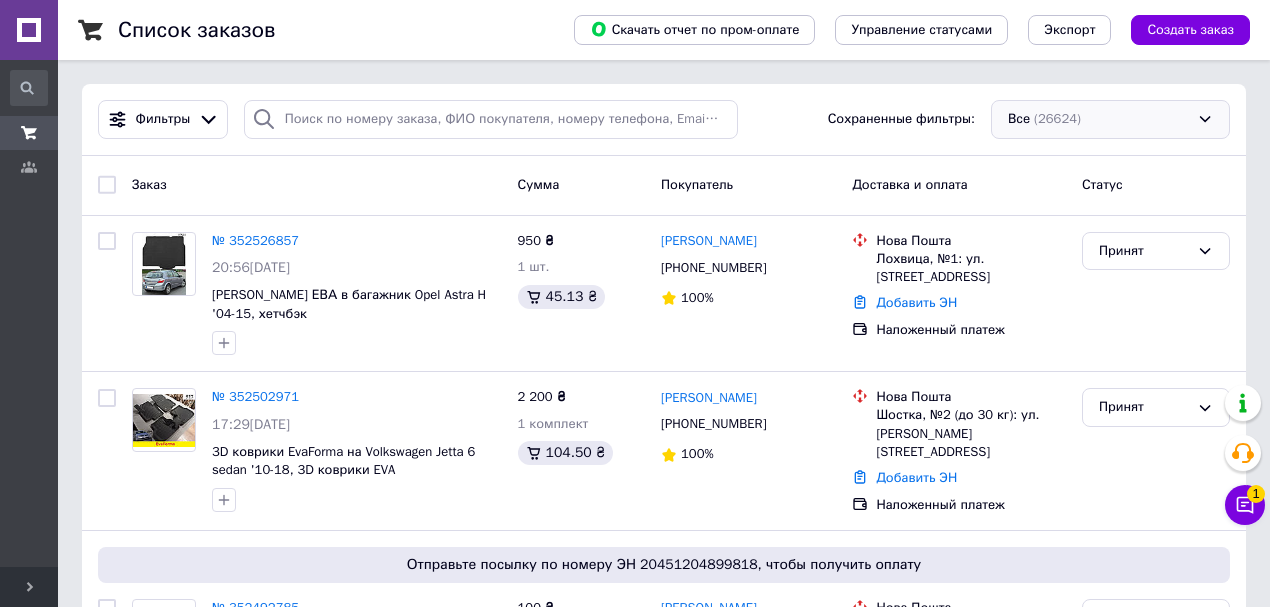 click on "Все (26624)" at bounding box center [1110, 119] 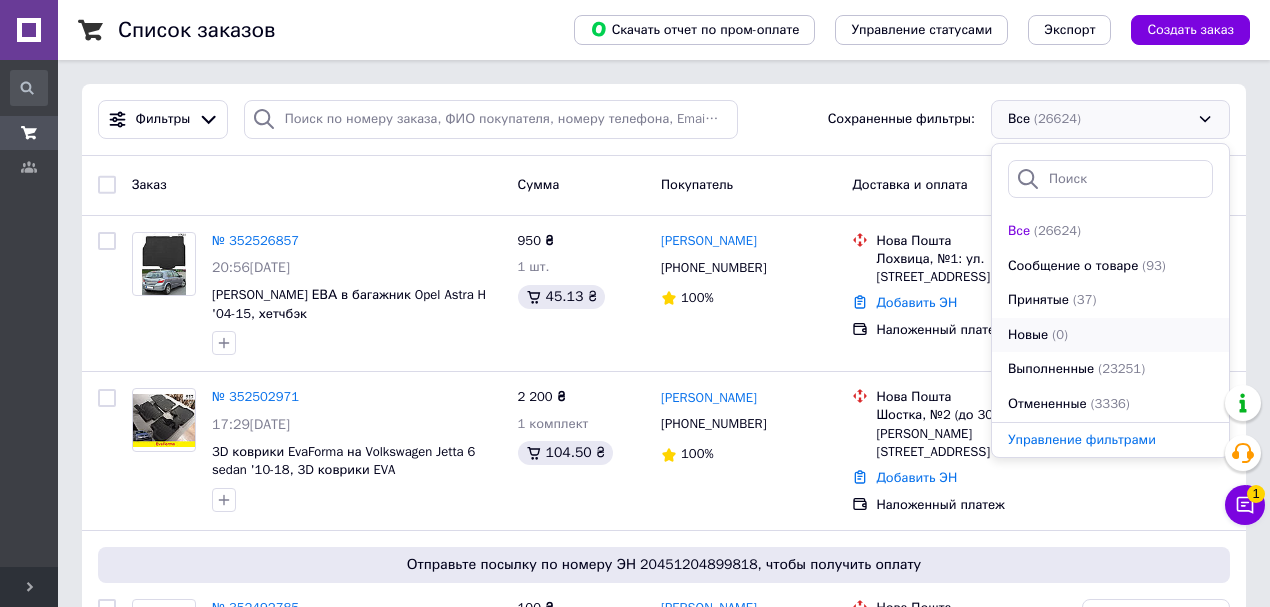 click on "Новые (0)" at bounding box center (1110, 335) 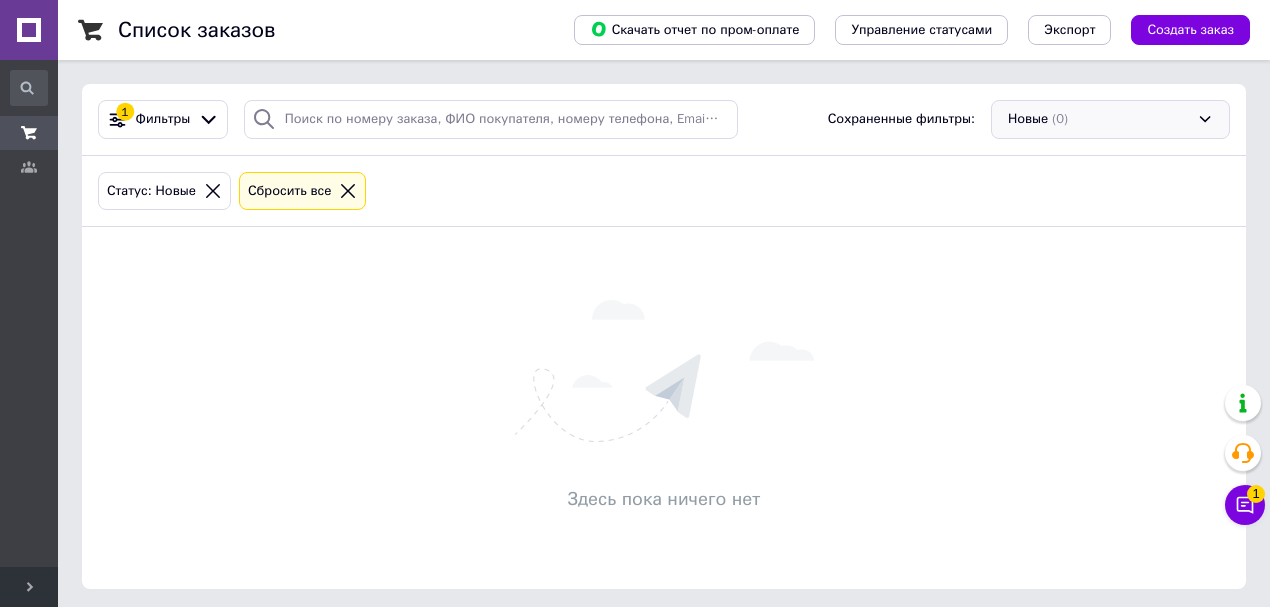 click on "Новые (0)" at bounding box center (1110, 119) 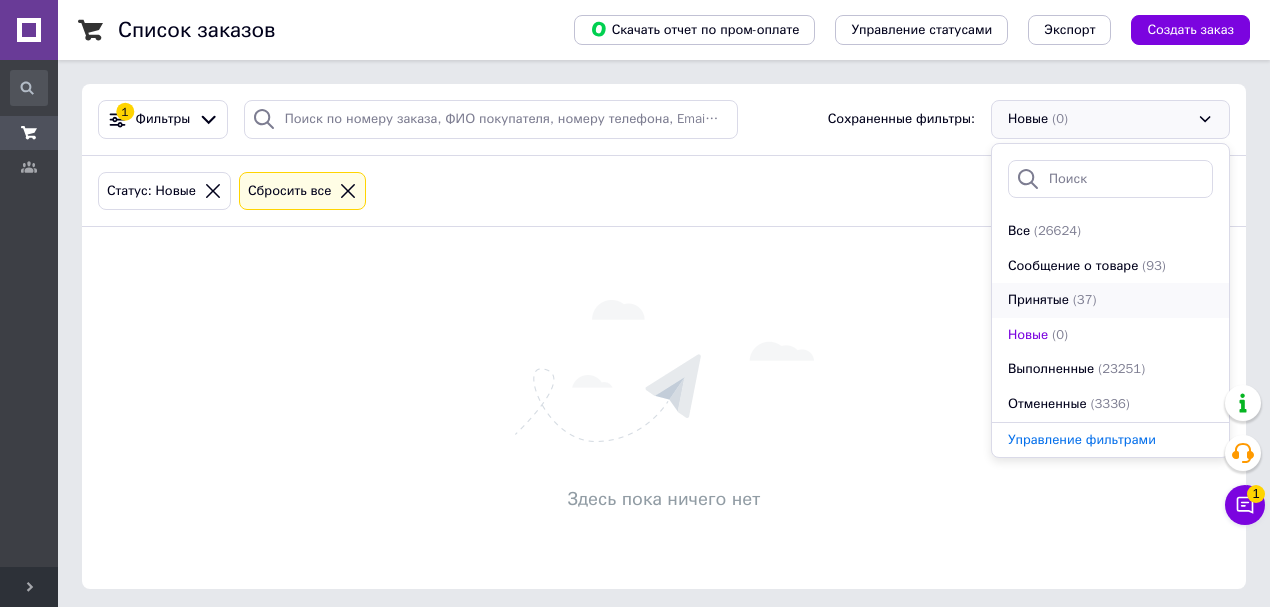 click on "(37)" at bounding box center (1084, 300) 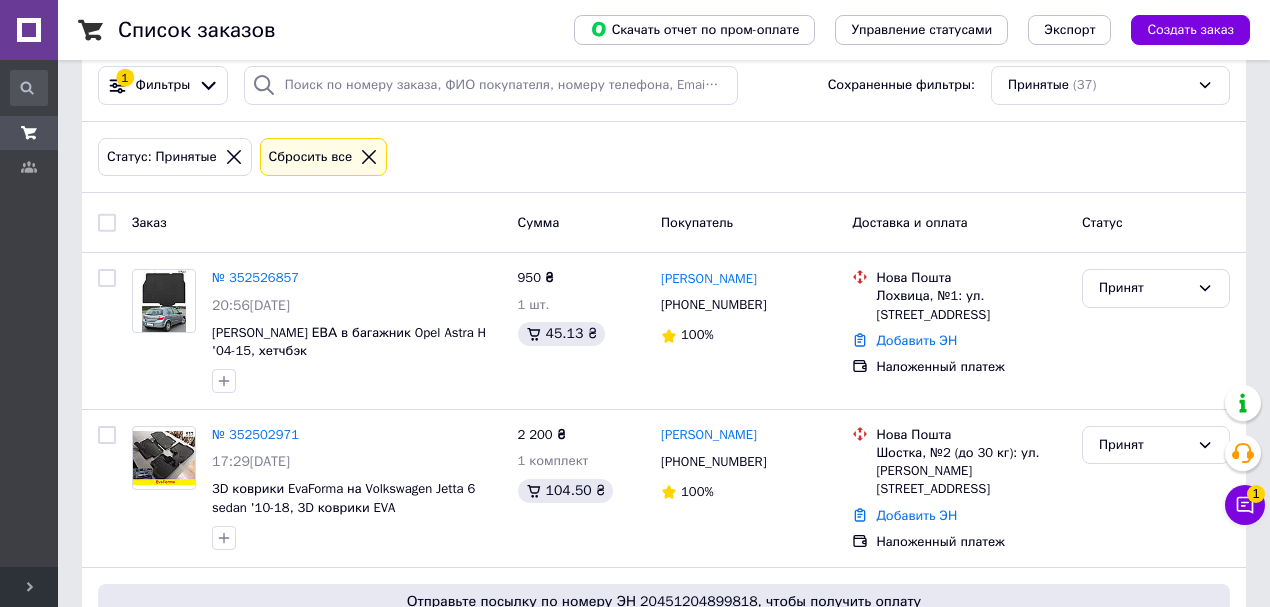 scroll, scrollTop: 66, scrollLeft: 0, axis: vertical 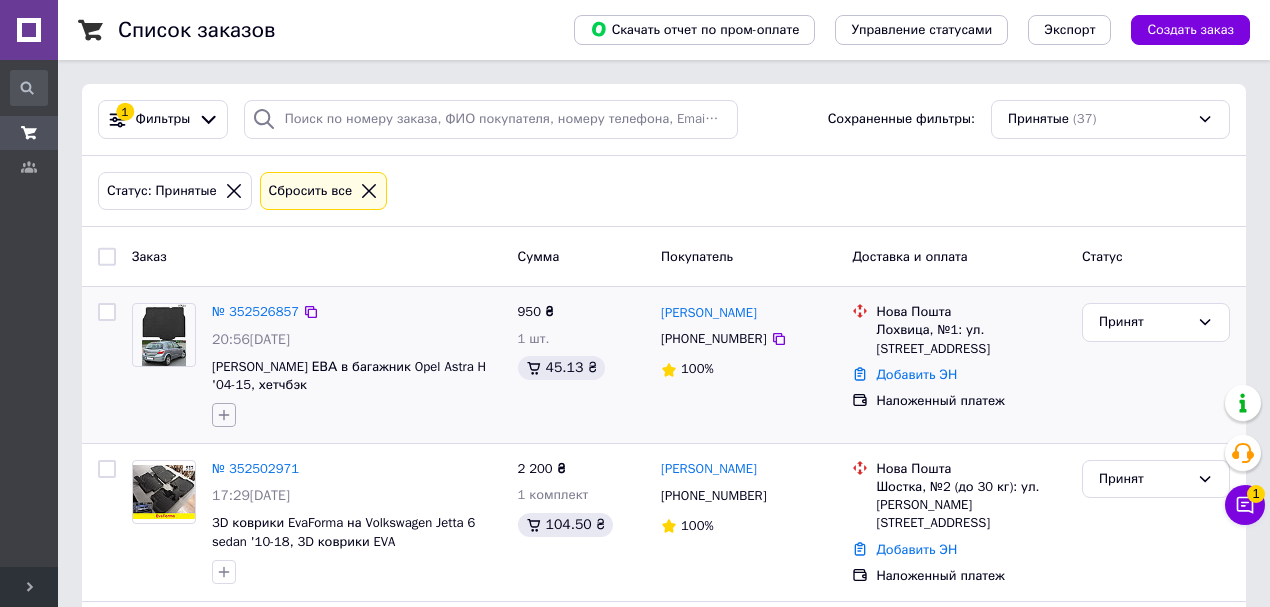 click 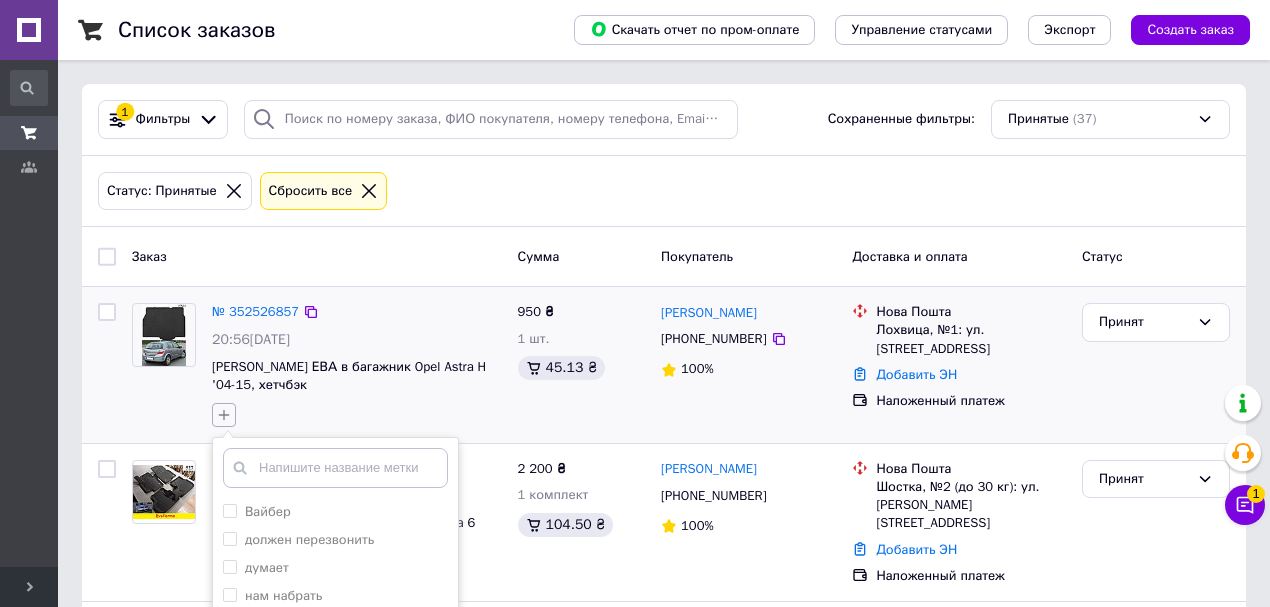 scroll, scrollTop: 266, scrollLeft: 0, axis: vertical 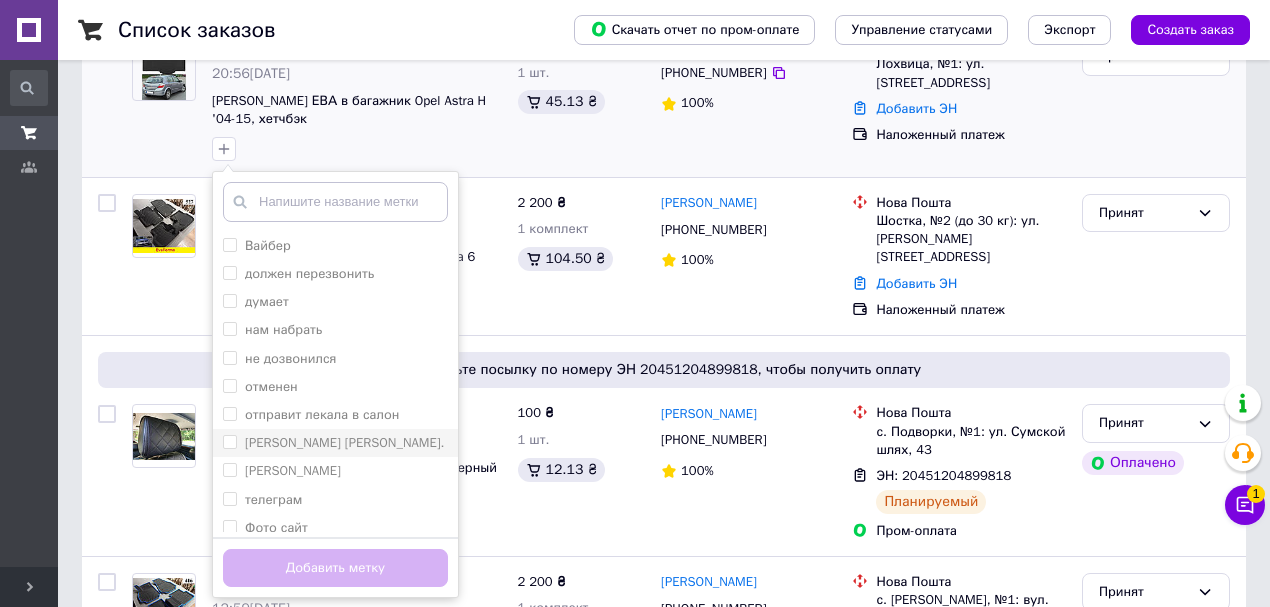 drag, startPoint x: 273, startPoint y: 436, endPoint x: 288, endPoint y: 456, distance: 25 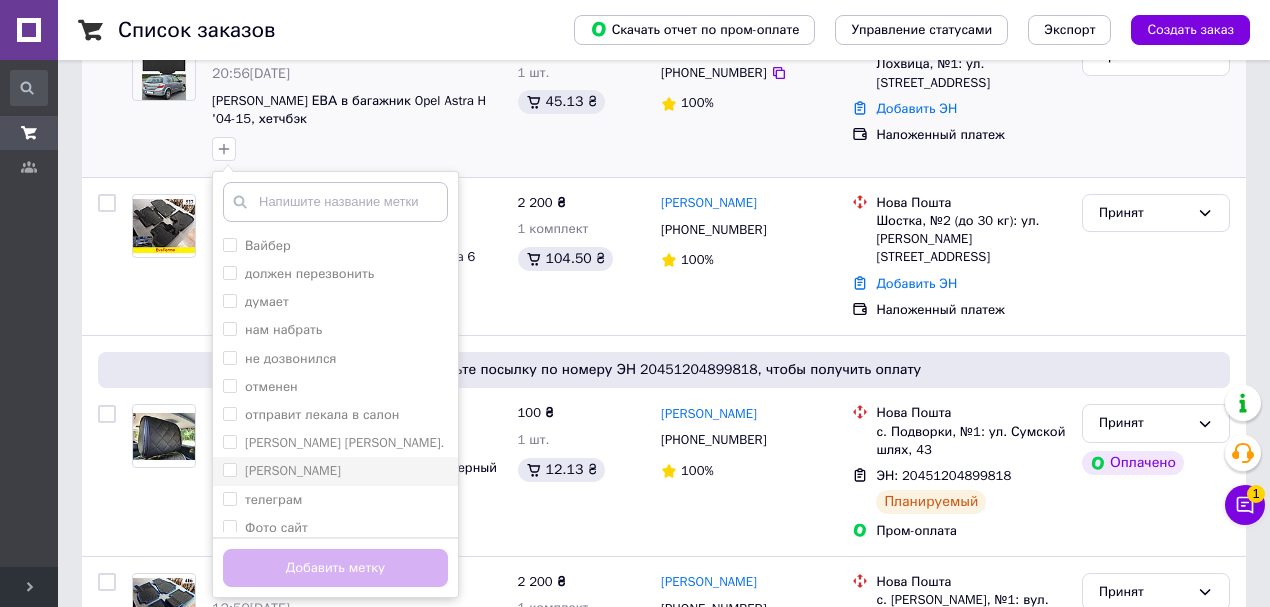 click on "[PERSON_NAME] [PERSON_NAME]." at bounding box center (345, 442) 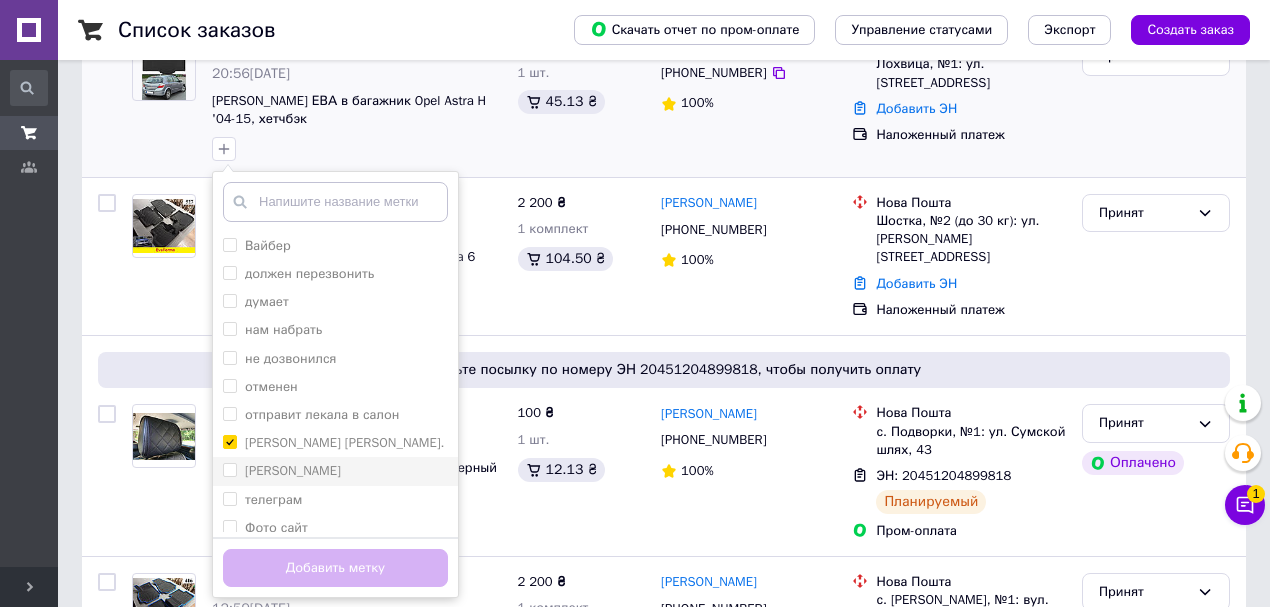 checkbox on "true" 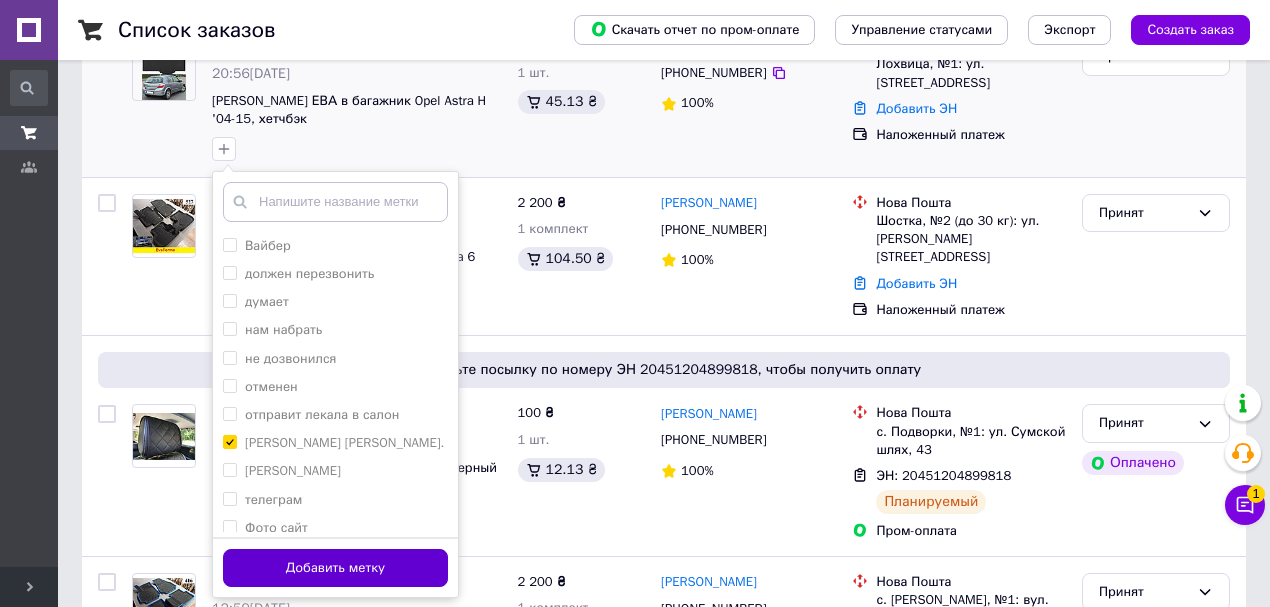 click on "Добавить метку" at bounding box center [335, 568] 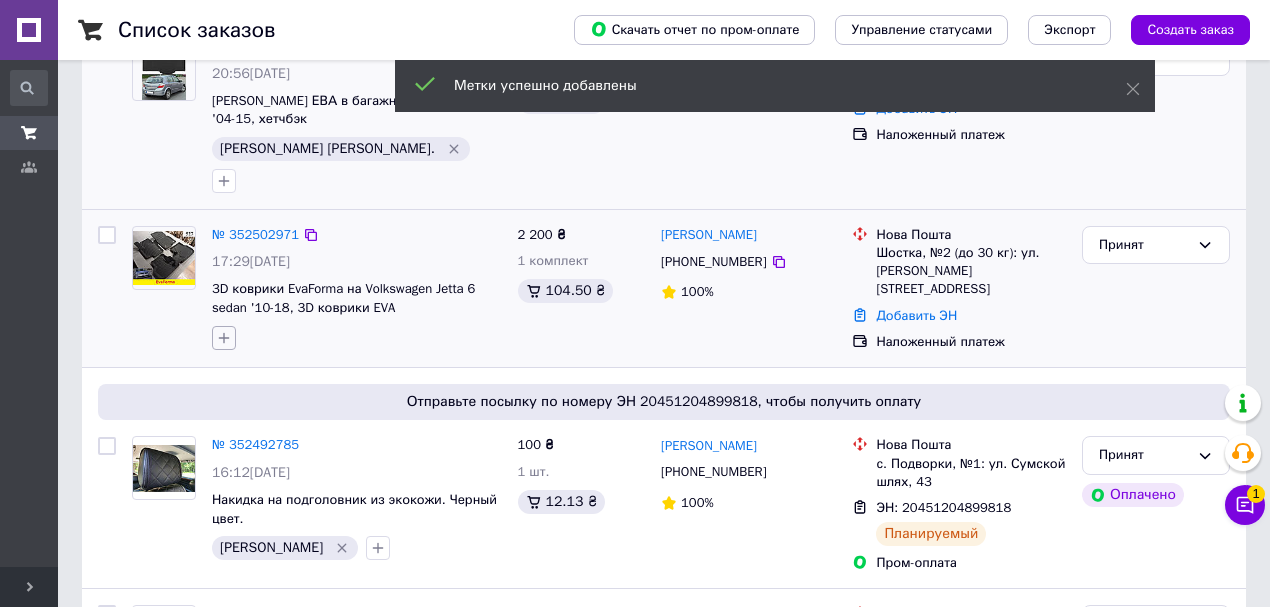 click 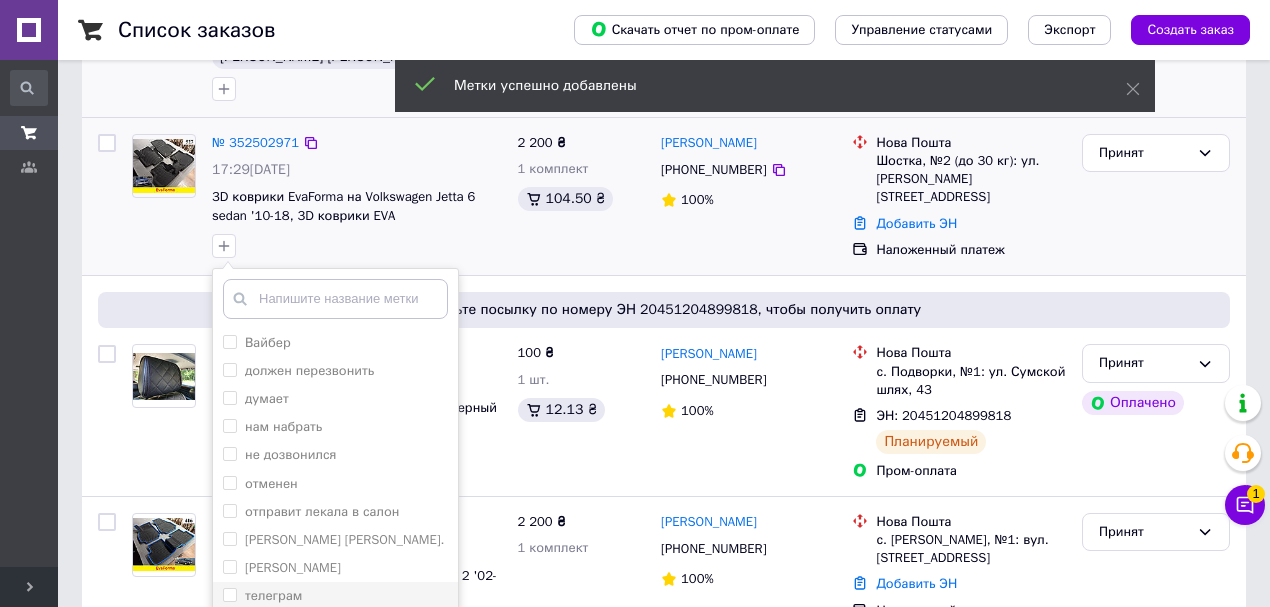 scroll, scrollTop: 466, scrollLeft: 0, axis: vertical 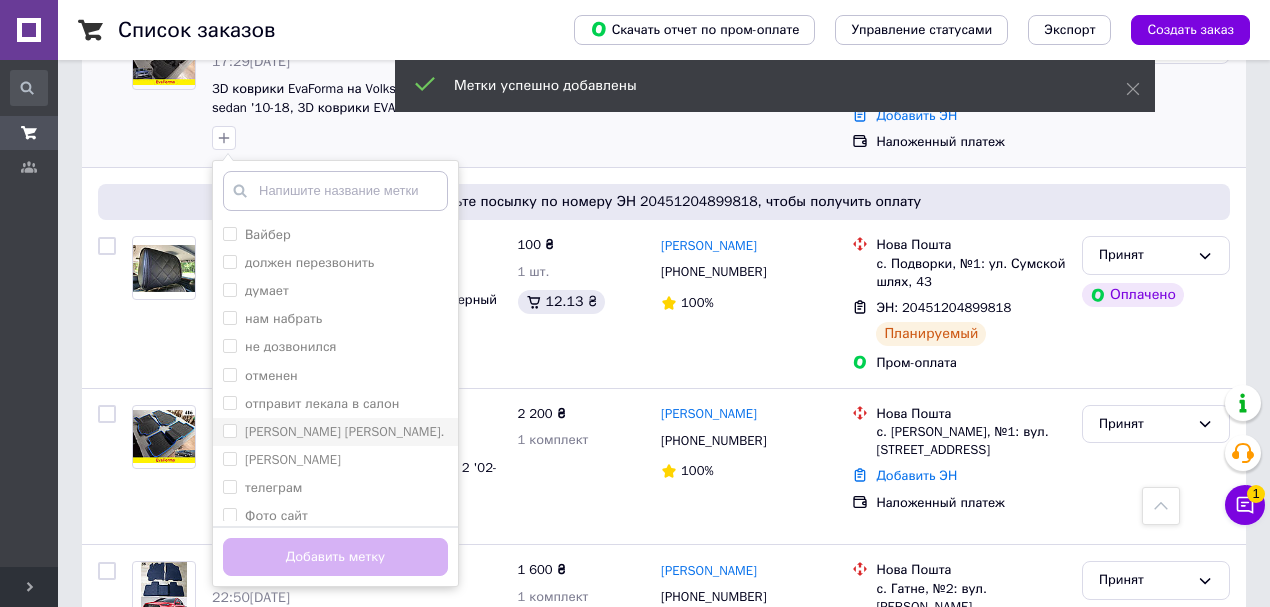 click on "[PERSON_NAME] [PERSON_NAME]." at bounding box center [335, 432] 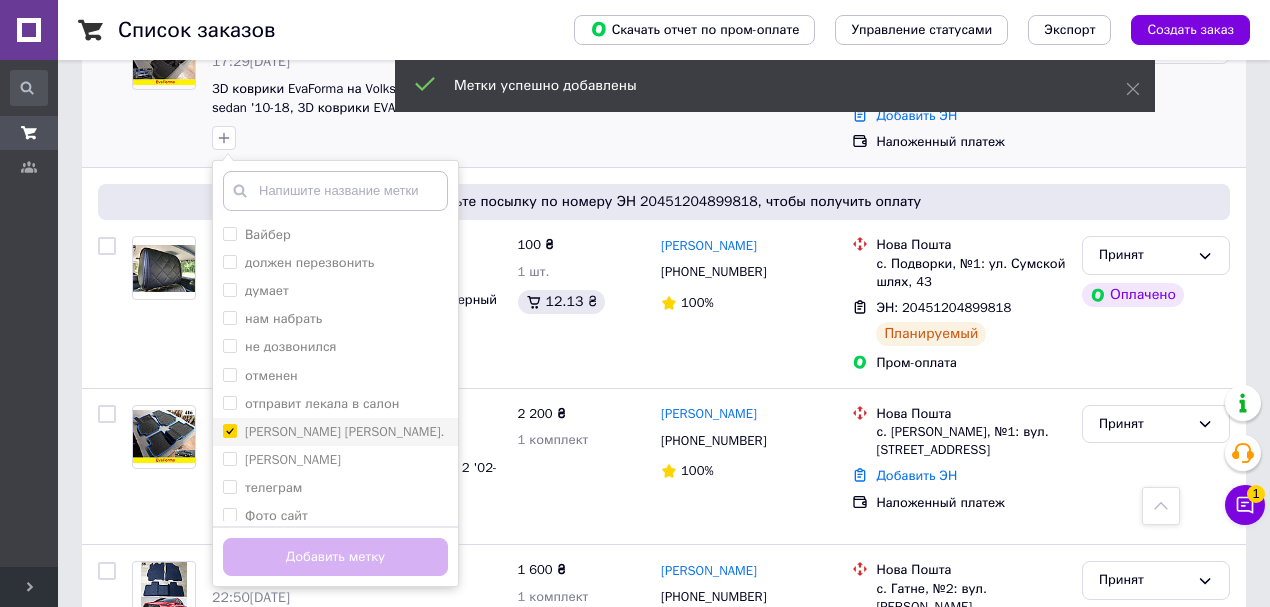 checkbox on "true" 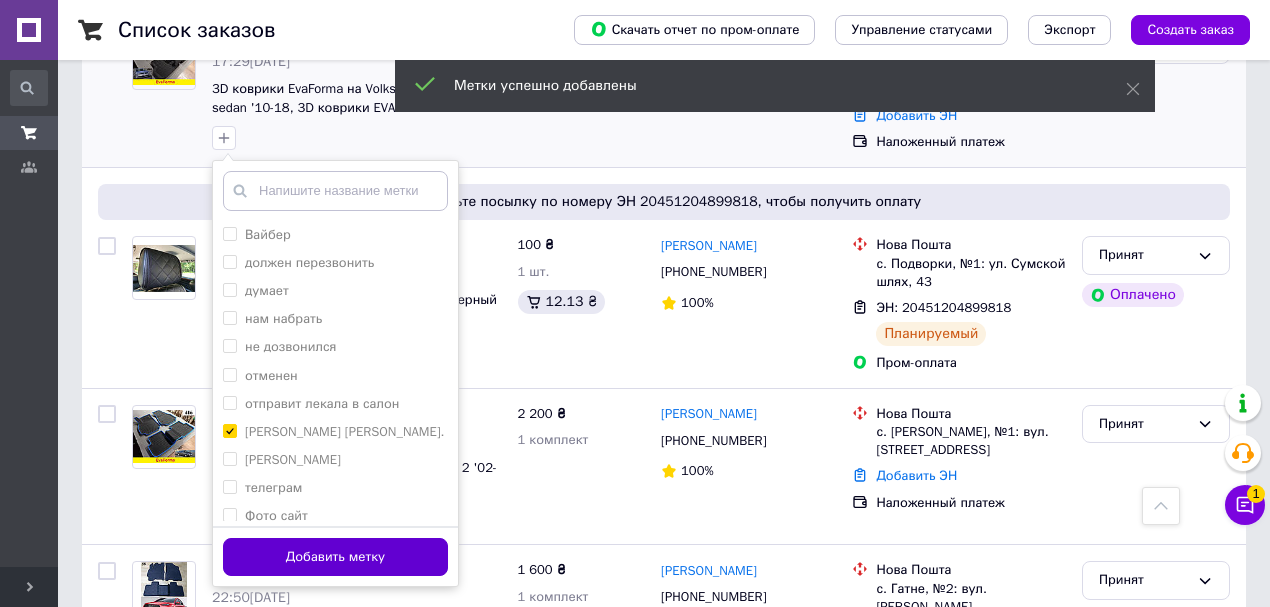 click on "Добавить метку" at bounding box center [335, 557] 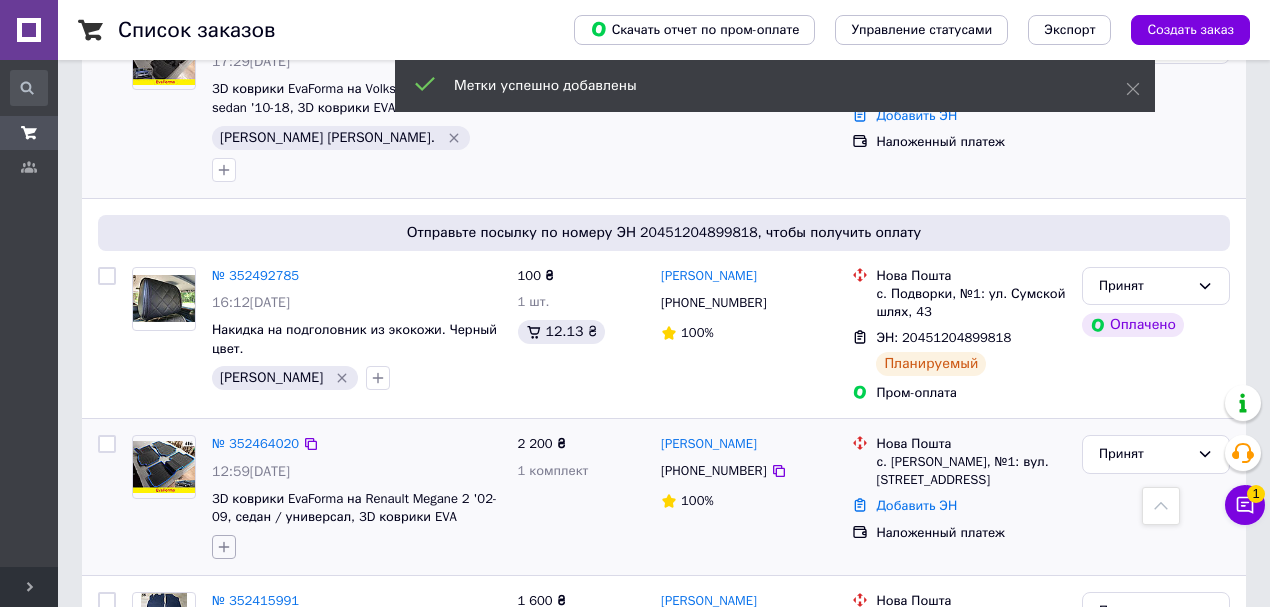 click 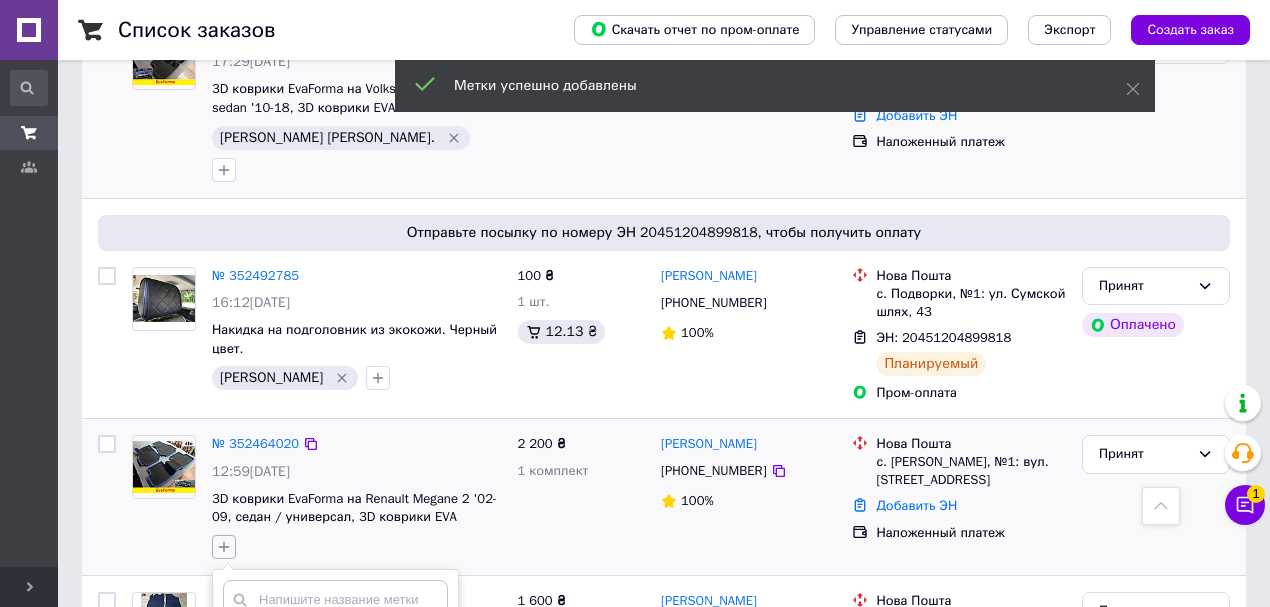 scroll, scrollTop: 733, scrollLeft: 0, axis: vertical 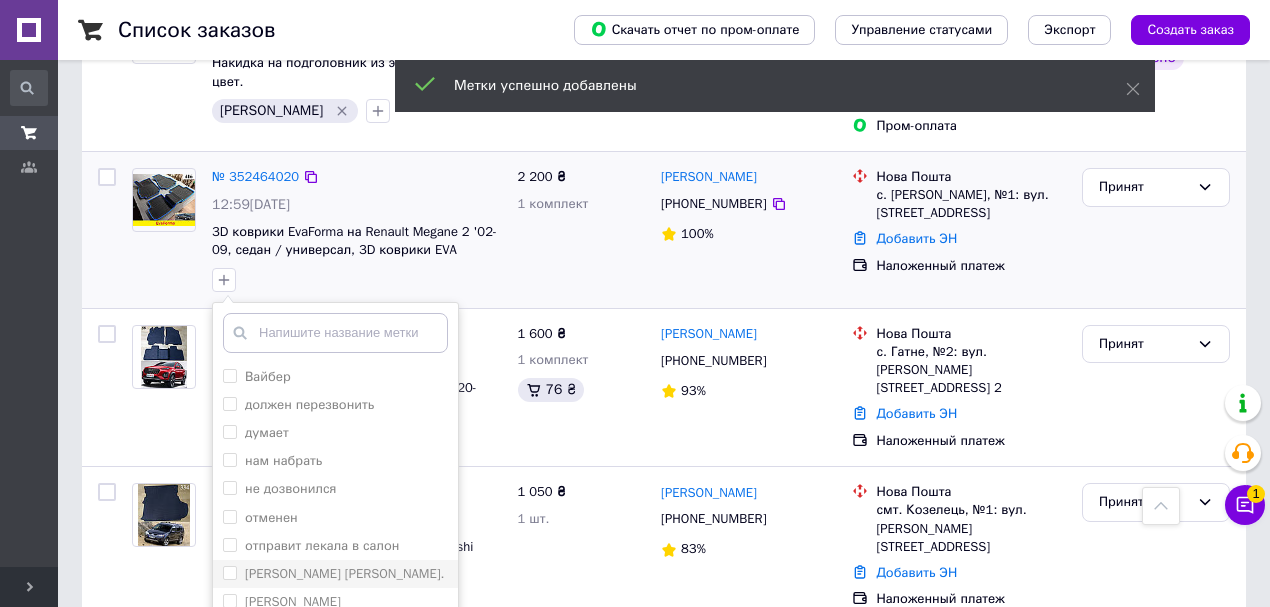 click on "[PERSON_NAME] [PERSON_NAME]." at bounding box center [345, 573] 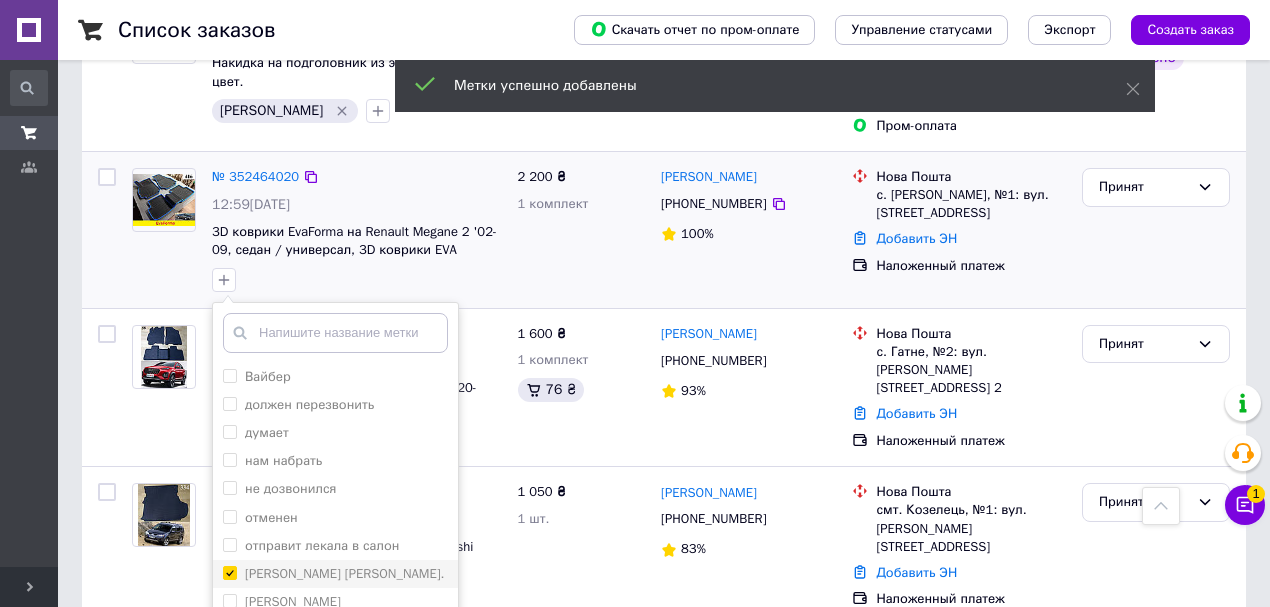 checkbox on "true" 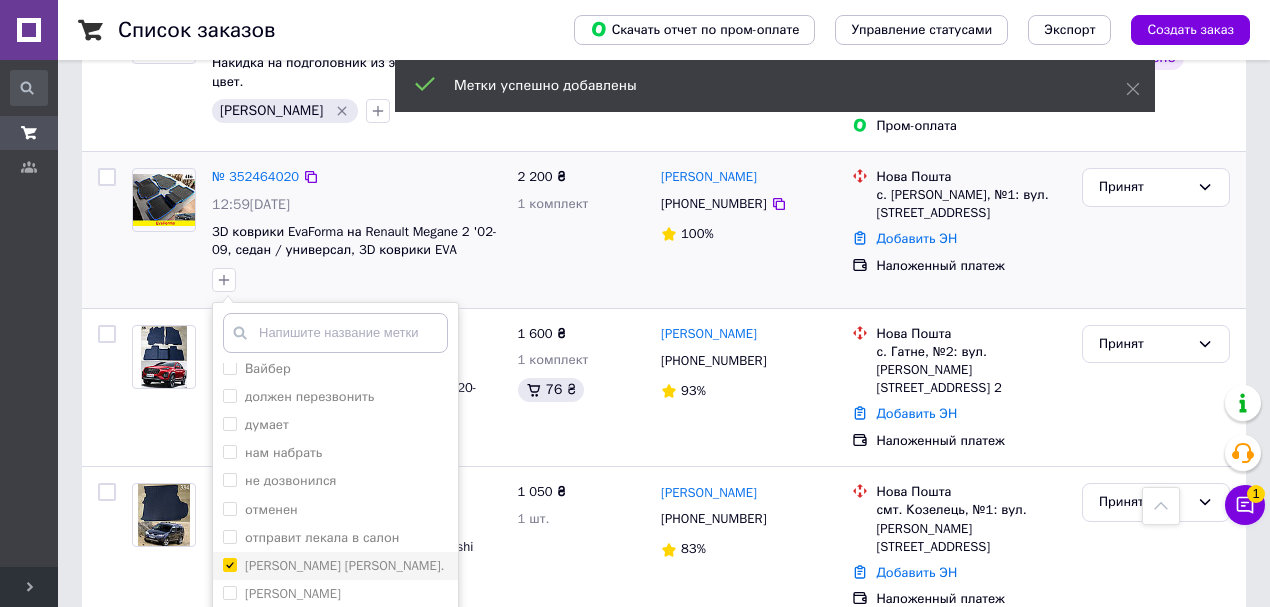scroll, scrollTop: 10, scrollLeft: 0, axis: vertical 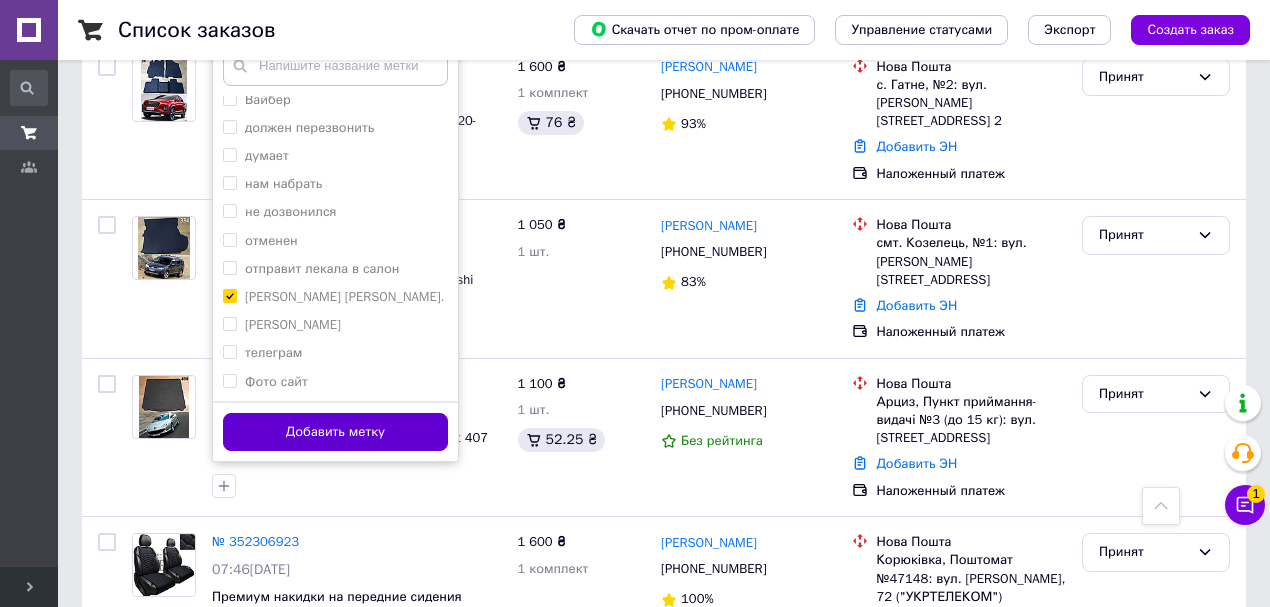 click on "Добавить метку" at bounding box center (335, 432) 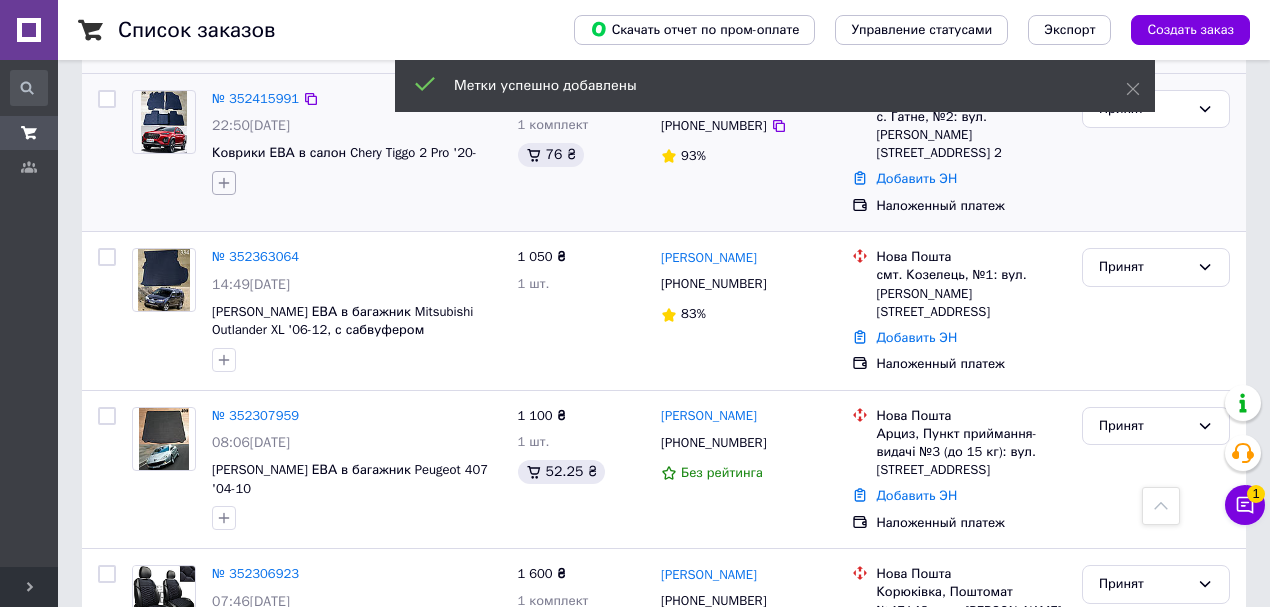 click 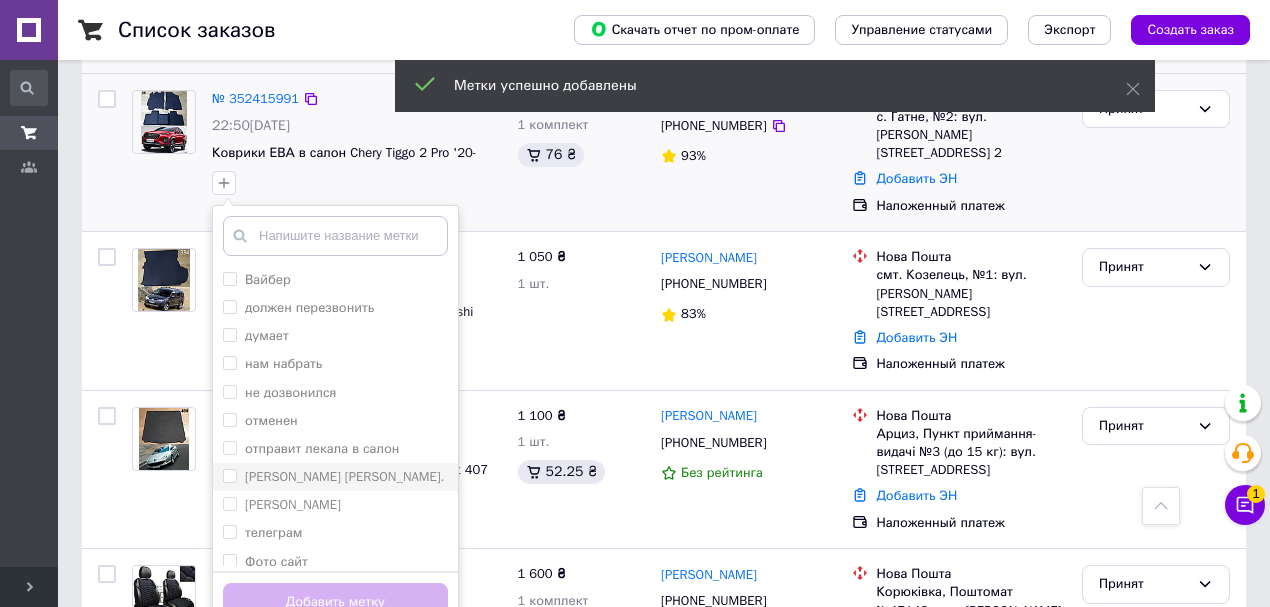 click on "[PERSON_NAME] [PERSON_NAME]." at bounding box center (335, 477) 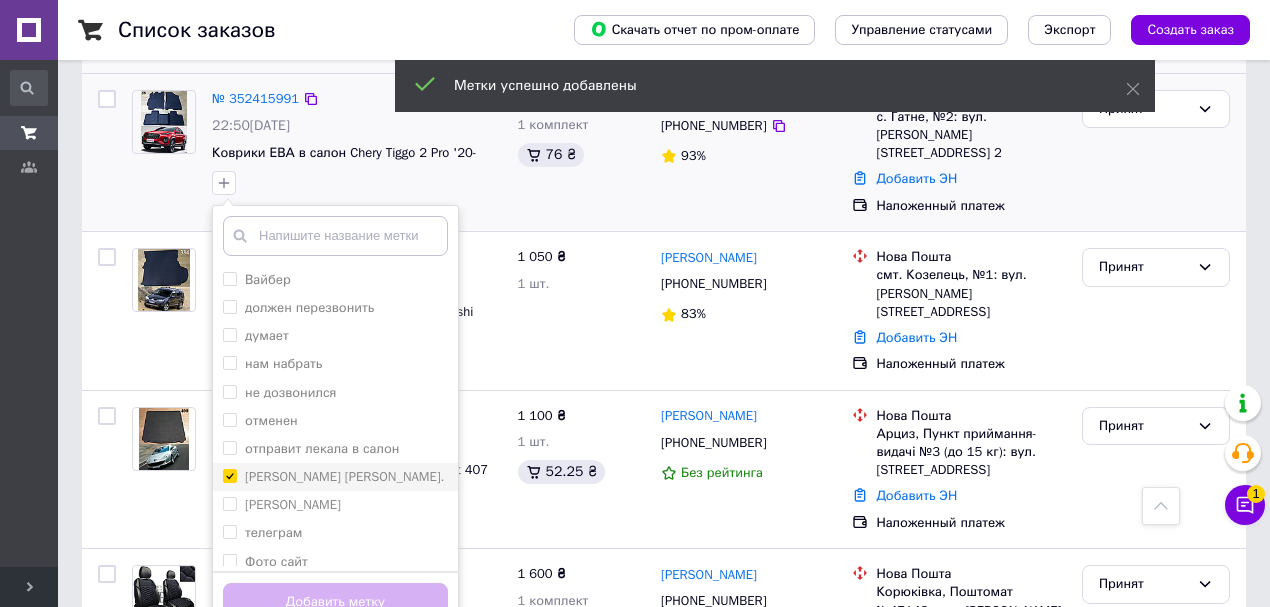checkbox on "true" 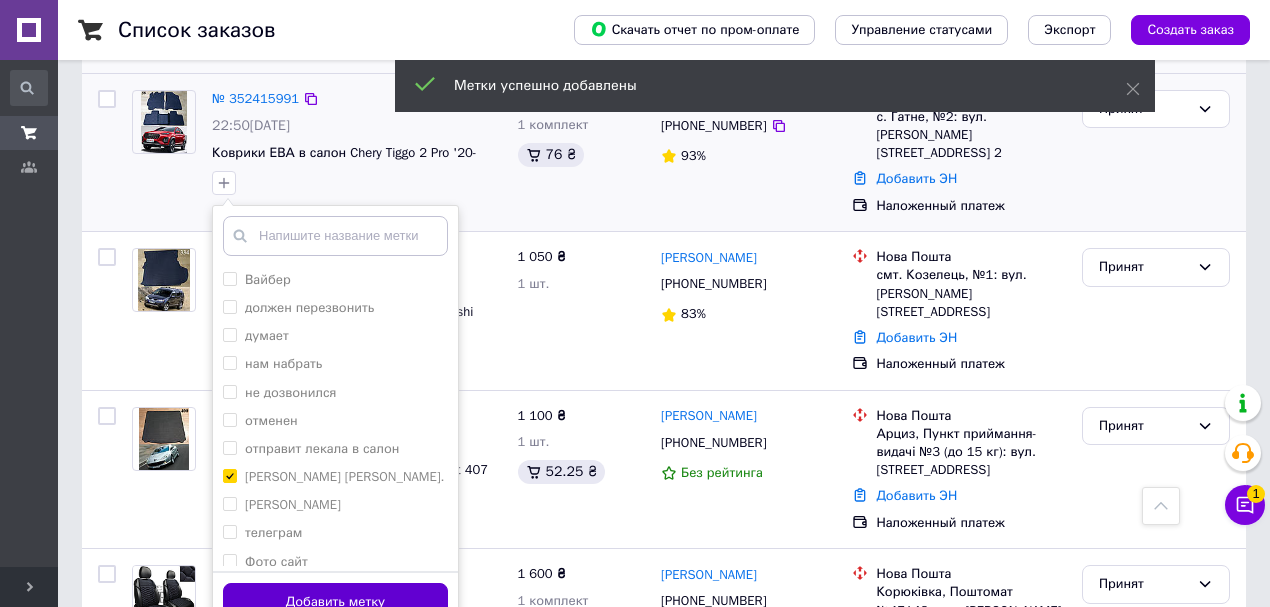 click on "Добавить метку" at bounding box center [335, 602] 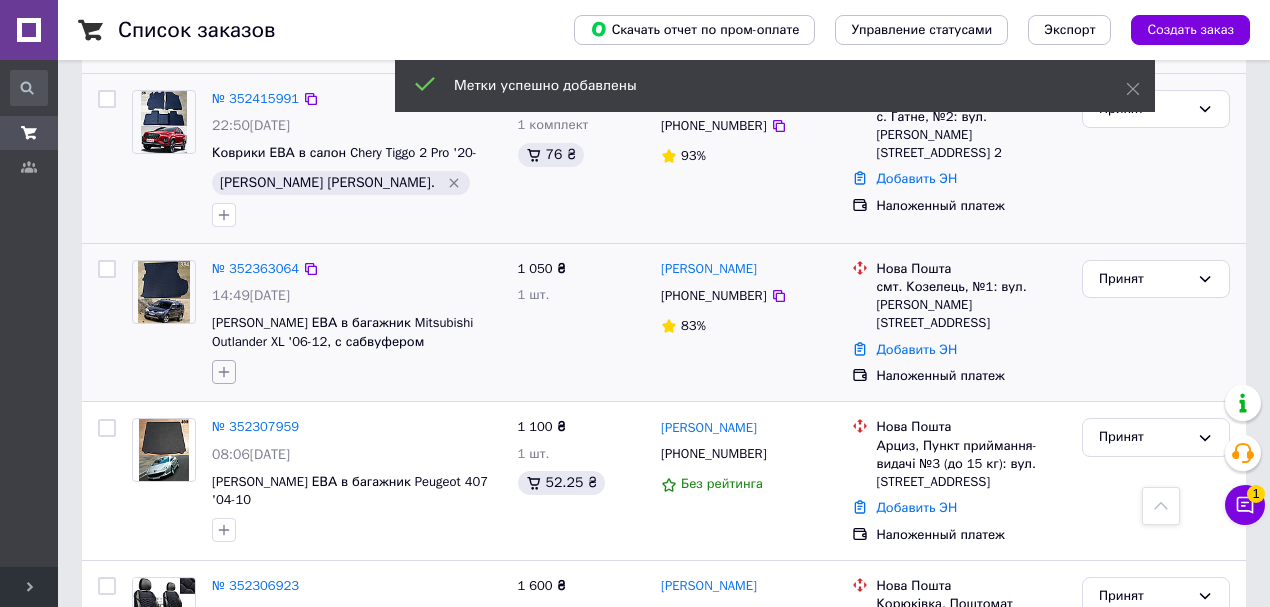 click at bounding box center (224, 372) 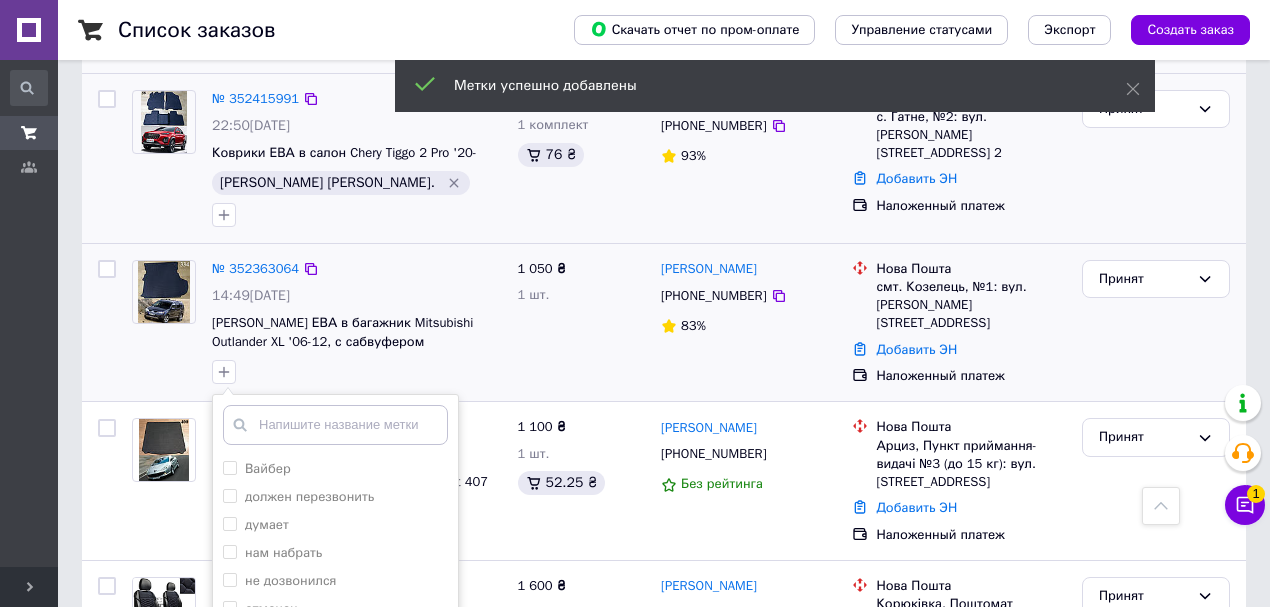 click on "[PERSON_NAME] [PERSON_NAME]." at bounding box center [335, 666] 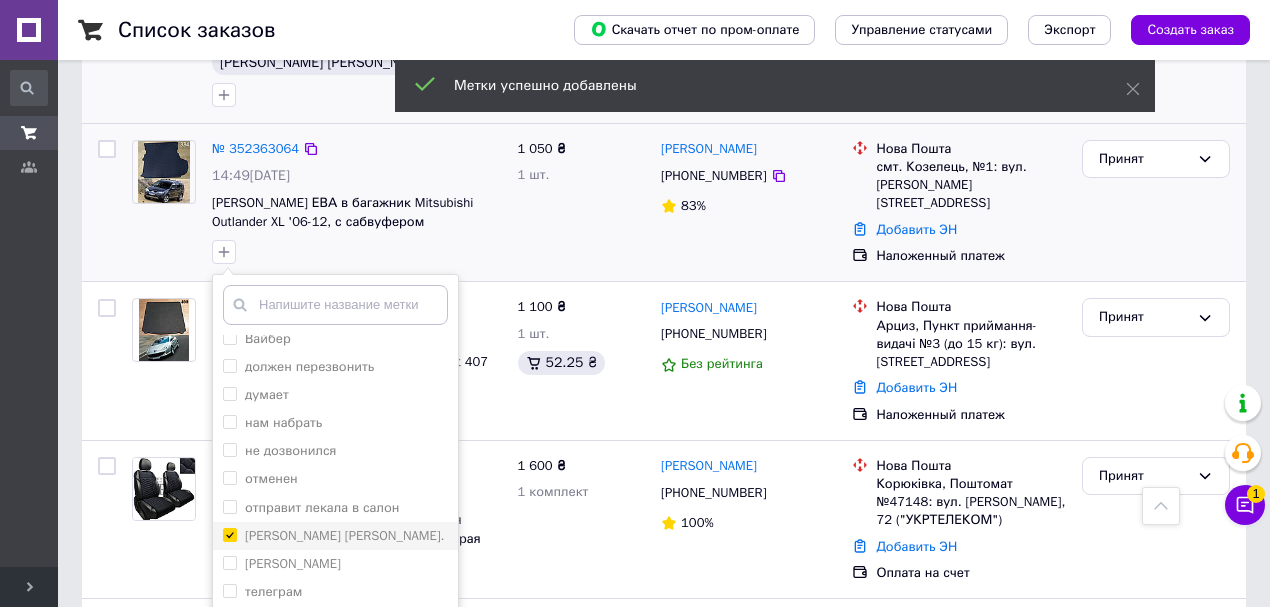 scroll, scrollTop: 1266, scrollLeft: 0, axis: vertical 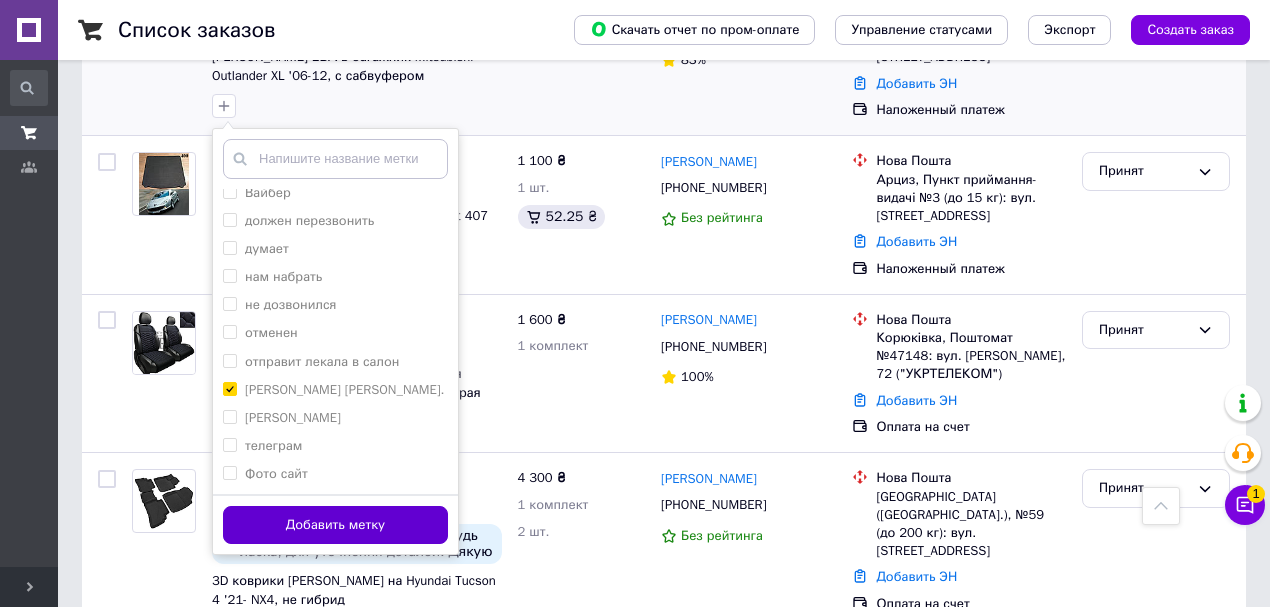 click on "Добавить метку" at bounding box center (335, 525) 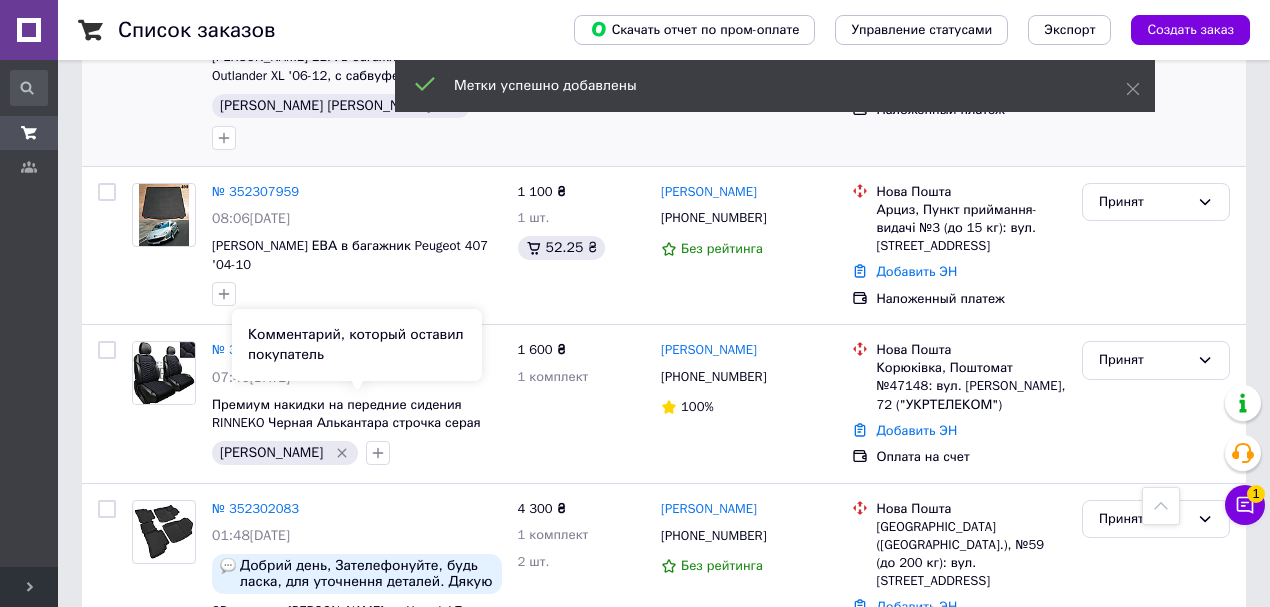 scroll, scrollTop: 1000, scrollLeft: 0, axis: vertical 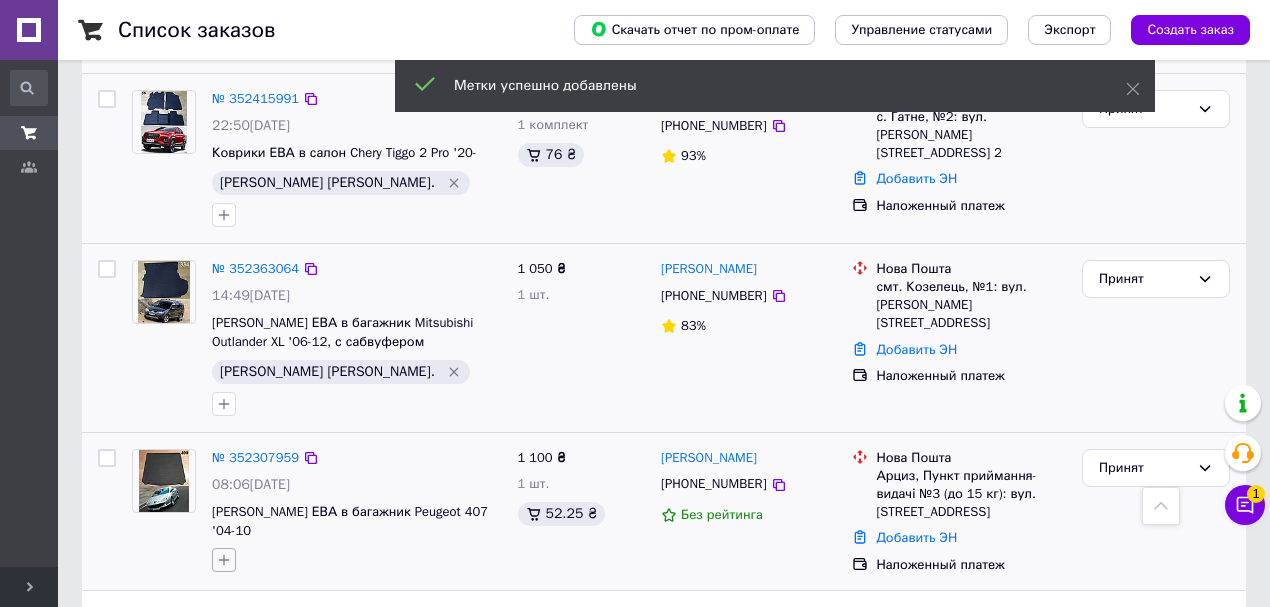 click 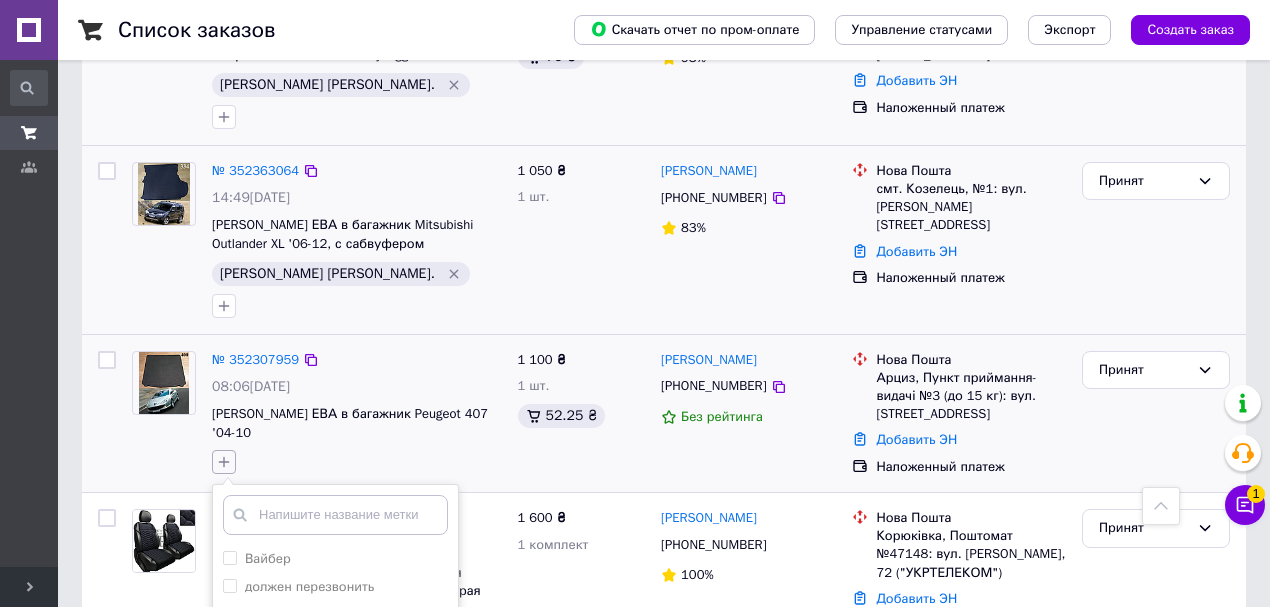 scroll, scrollTop: 1200, scrollLeft: 0, axis: vertical 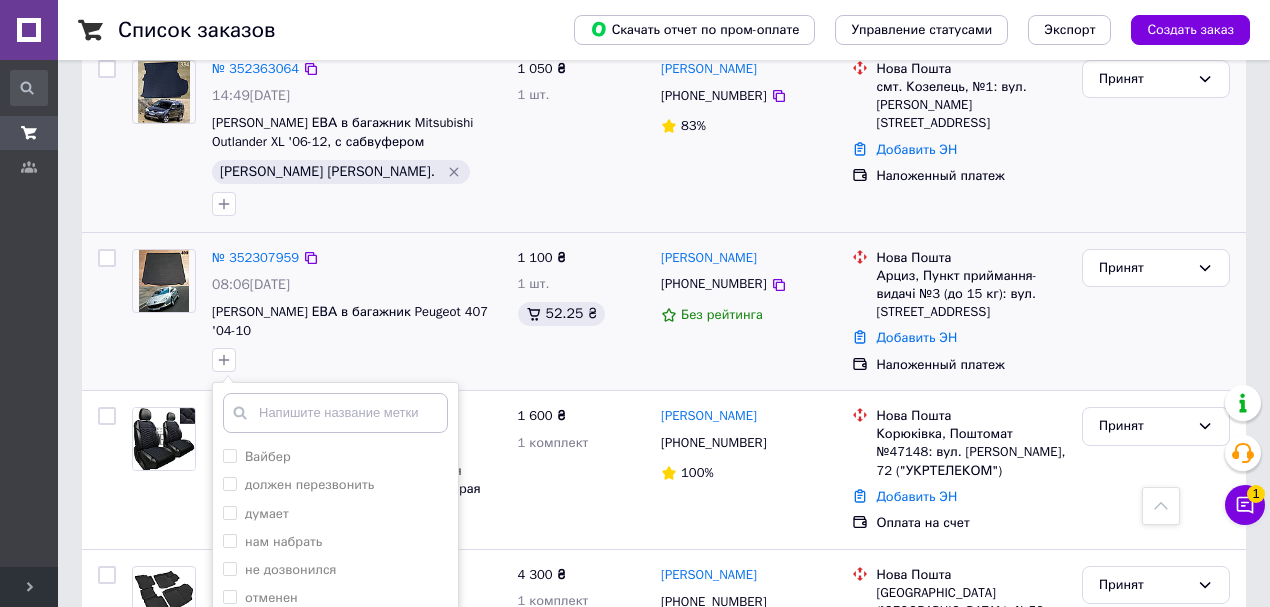 click on "[PERSON_NAME] [PERSON_NAME]." at bounding box center [345, 654] 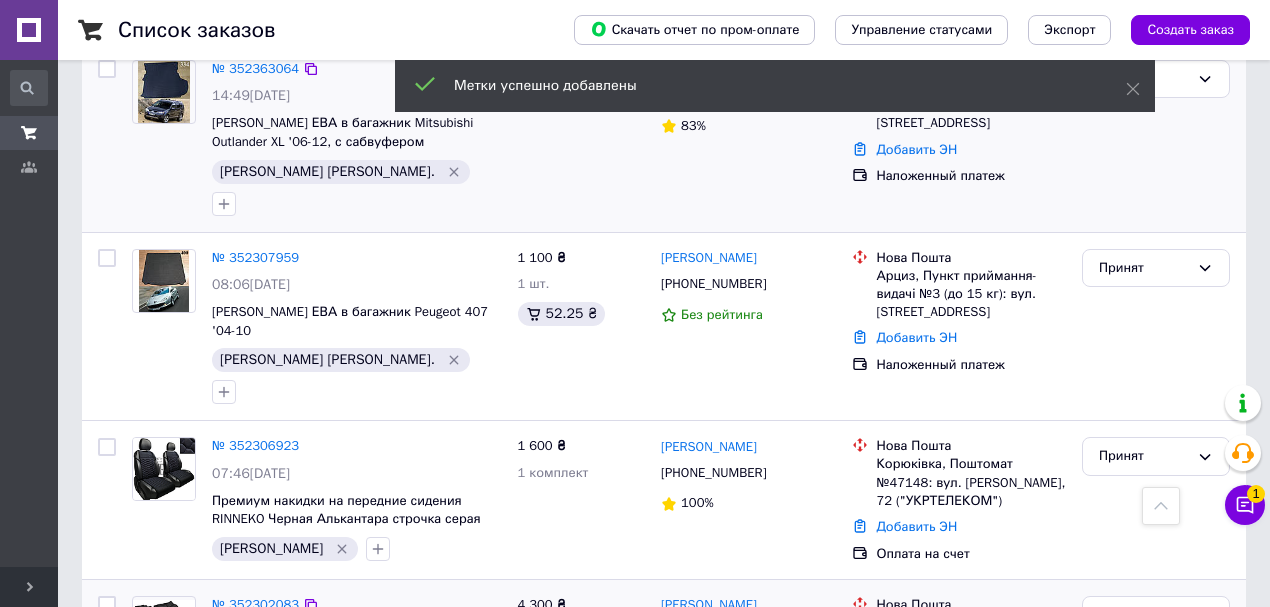 scroll, scrollTop: 1333, scrollLeft: 0, axis: vertical 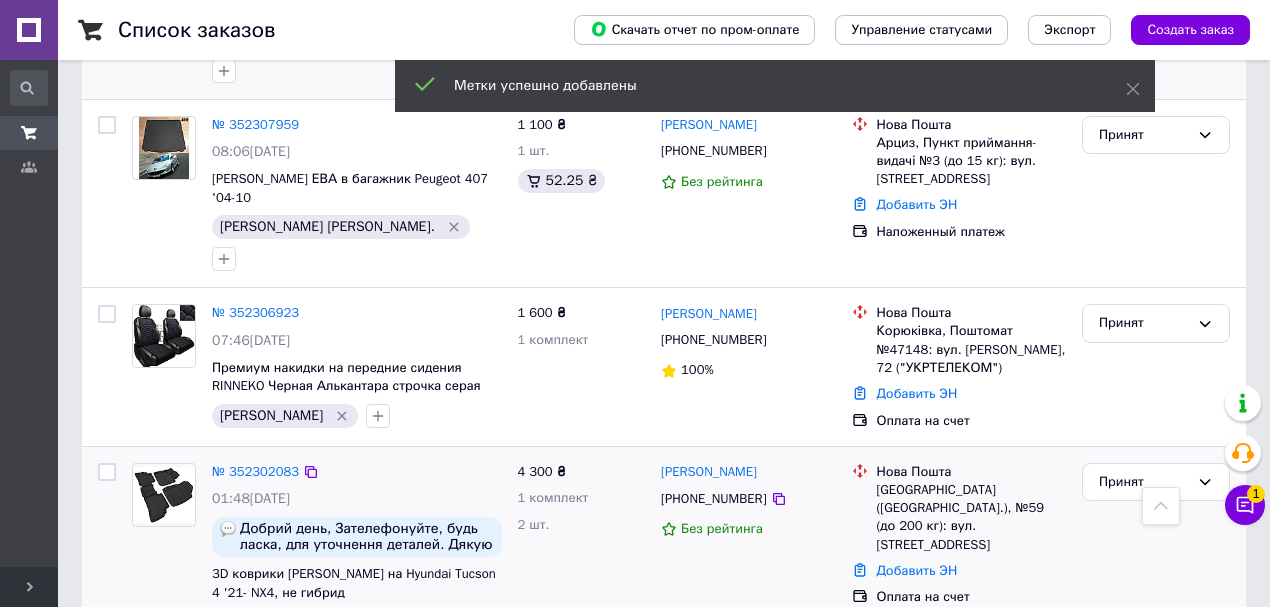click 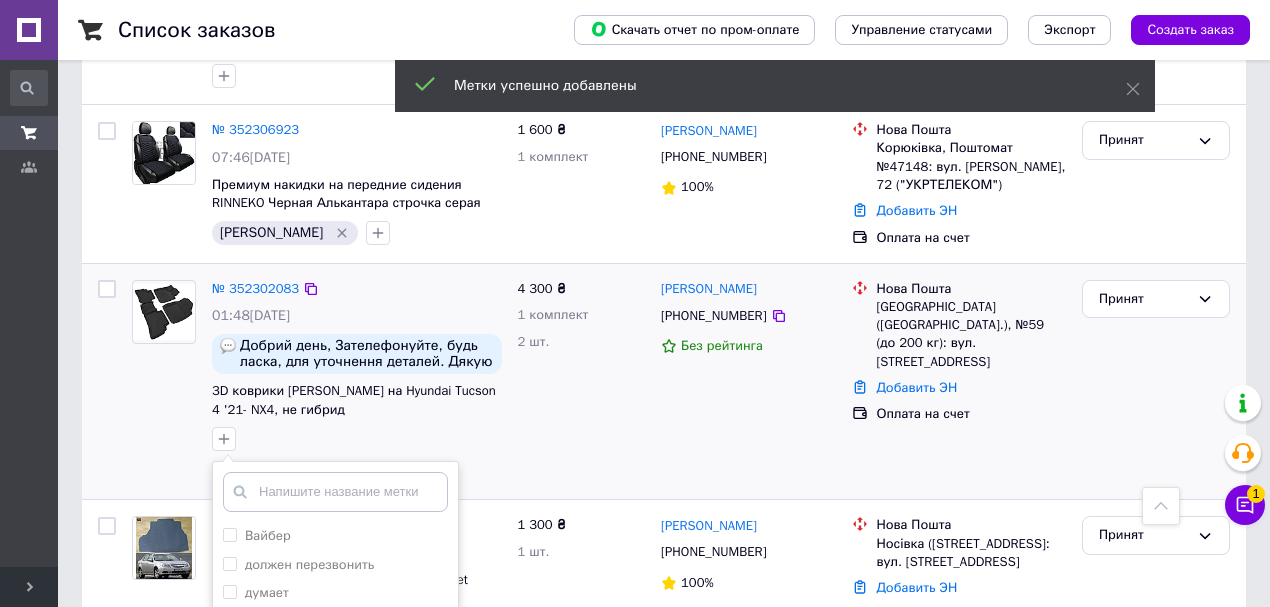 scroll, scrollTop: 1533, scrollLeft: 0, axis: vertical 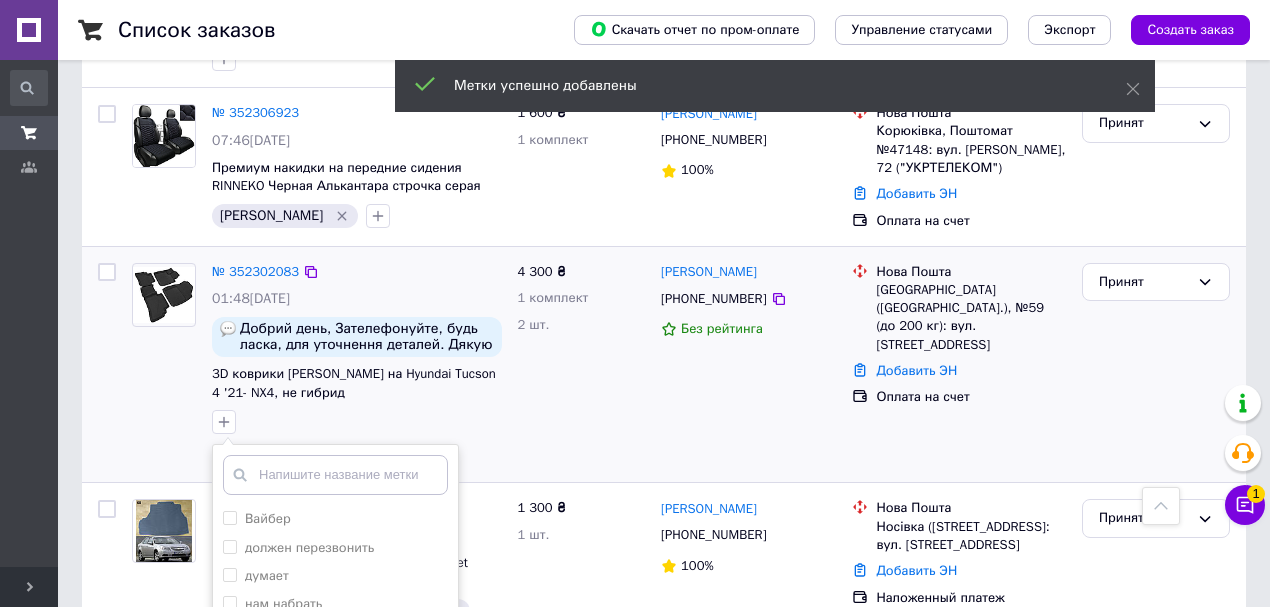 click on "[PERSON_NAME] [PERSON_NAME]." at bounding box center [335, 717] 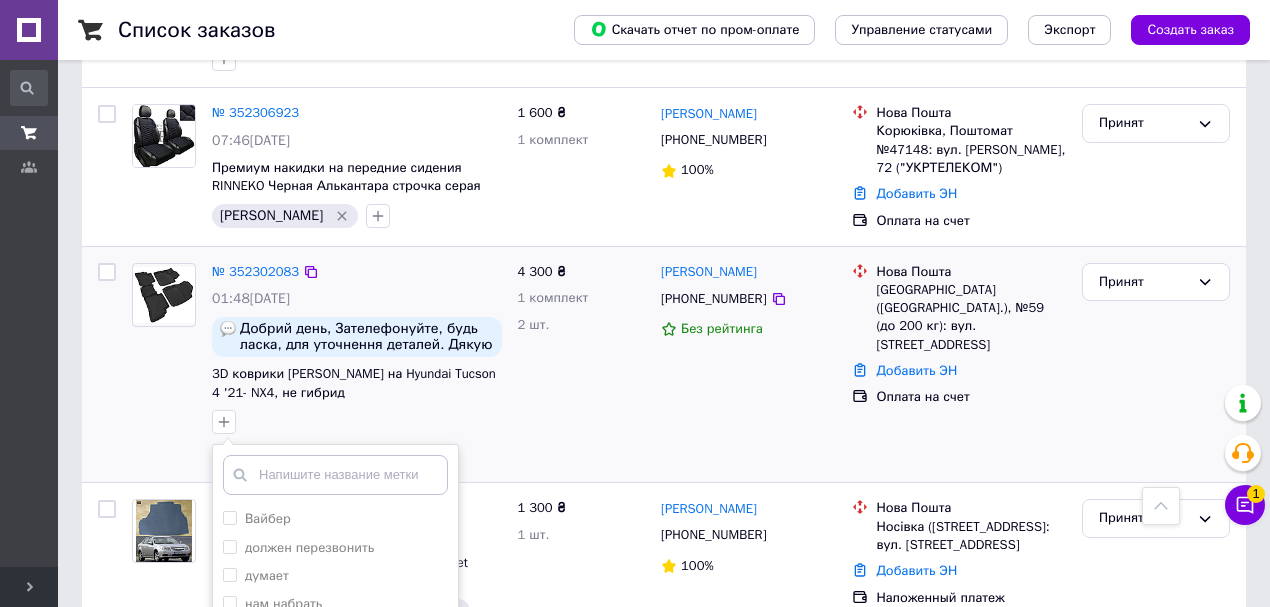 scroll, scrollTop: 10, scrollLeft: 0, axis: vertical 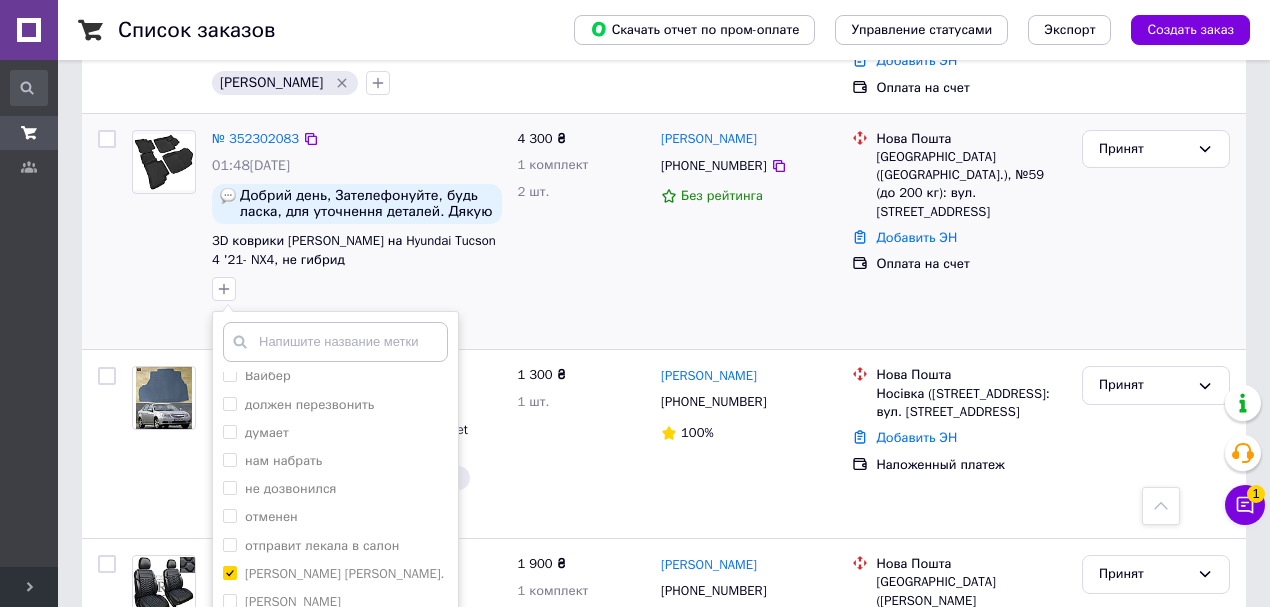 click on "Добавить метку" at bounding box center (335, 708) 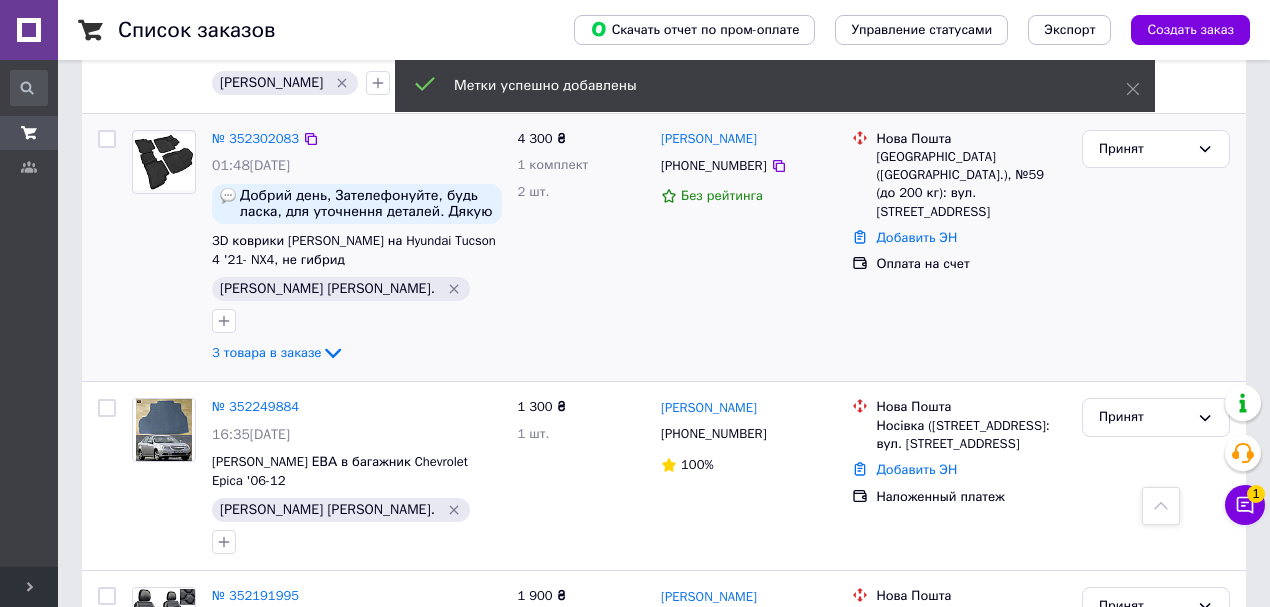 scroll, scrollTop: 1266, scrollLeft: 0, axis: vertical 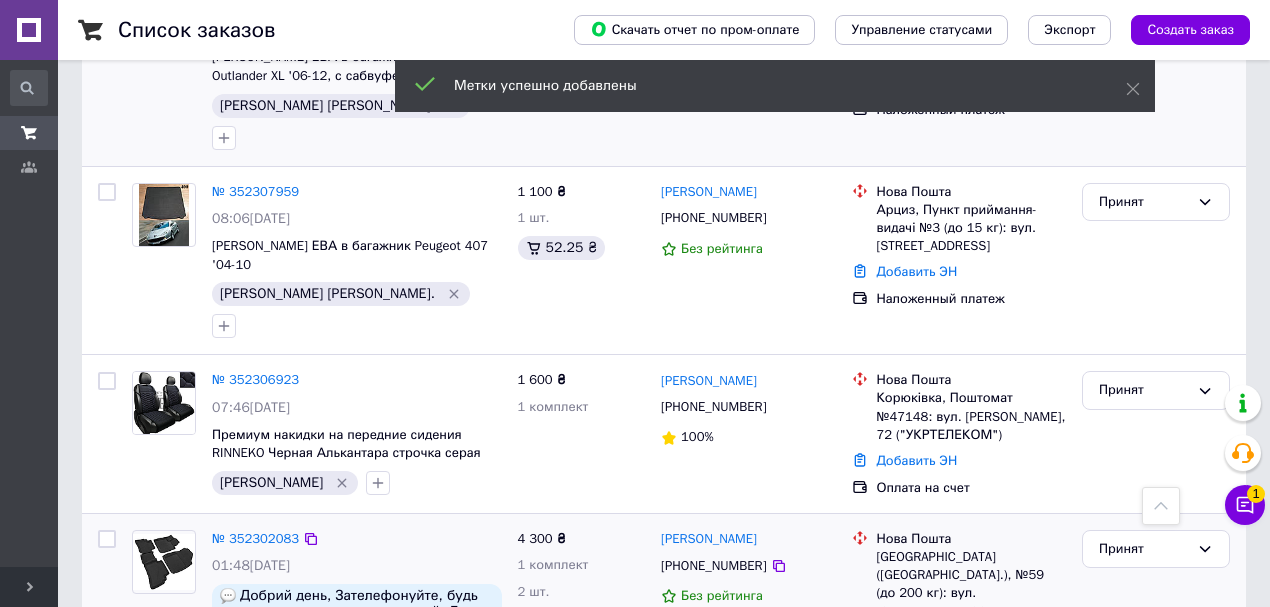 click 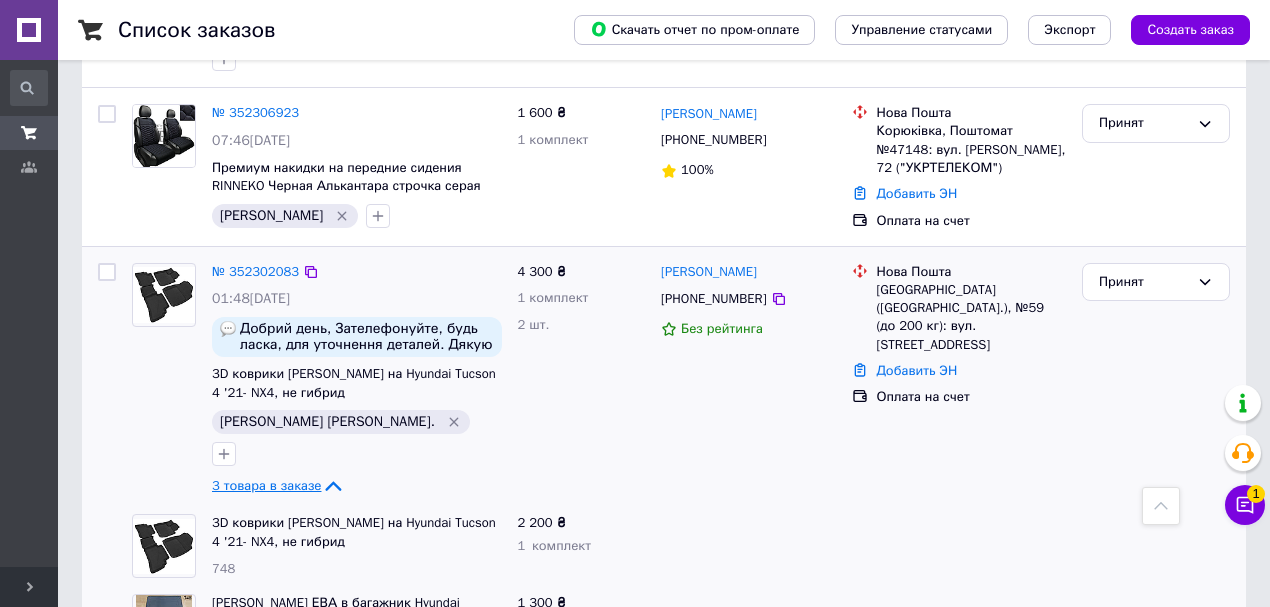 scroll, scrollTop: 1466, scrollLeft: 0, axis: vertical 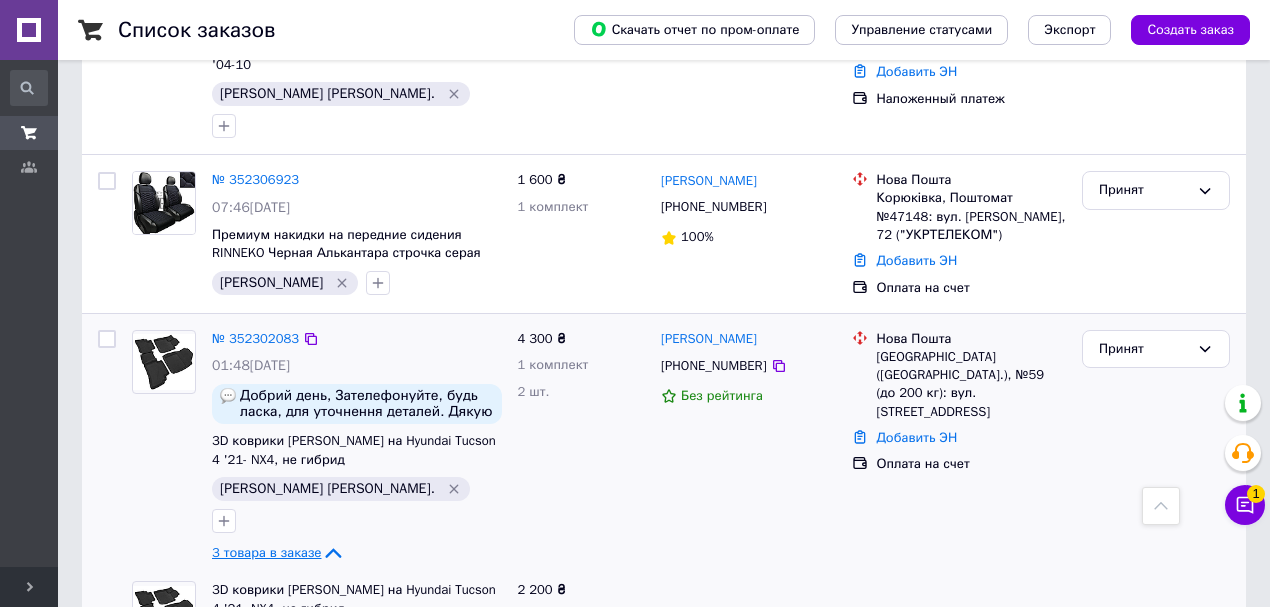 click 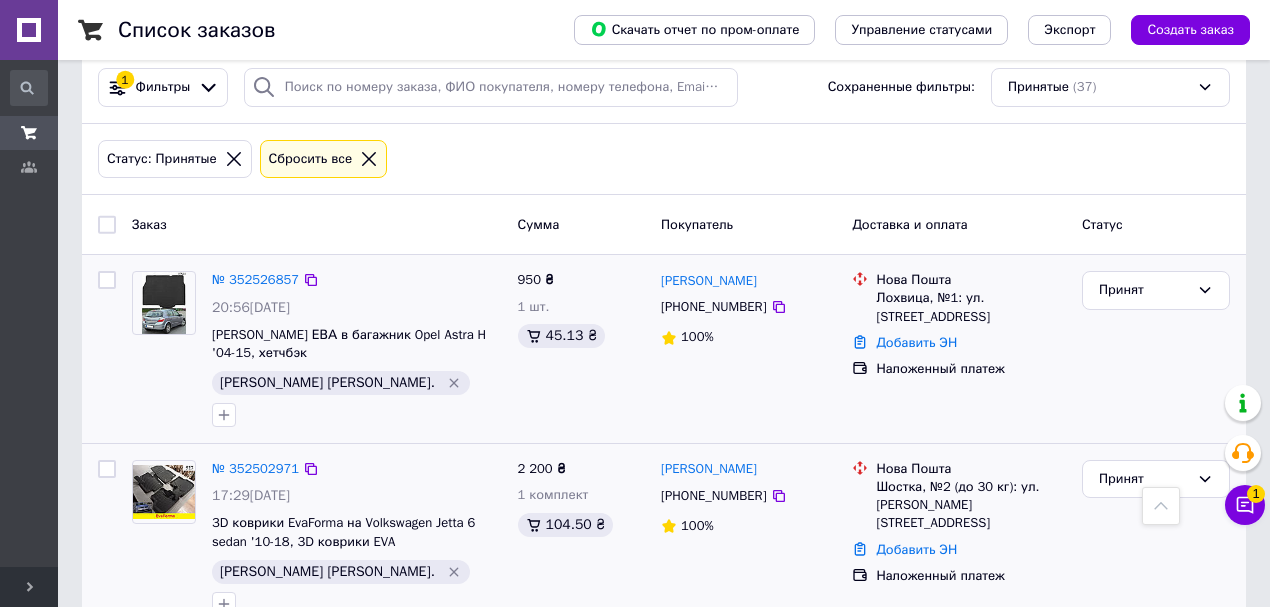 scroll, scrollTop: 0, scrollLeft: 0, axis: both 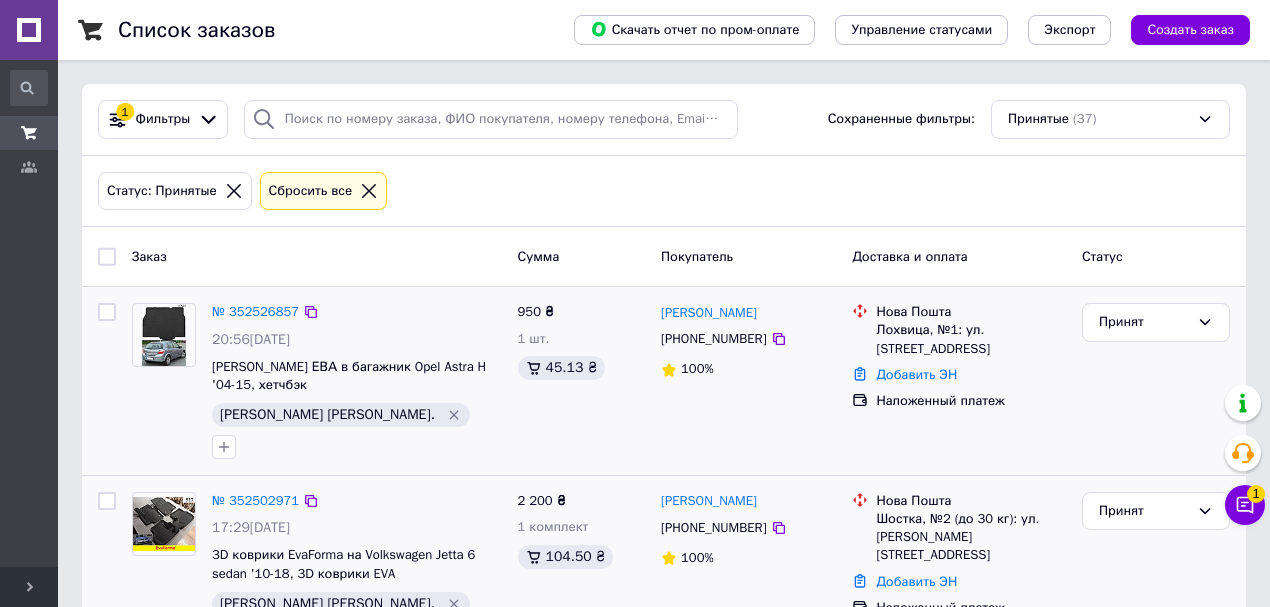 click on "Принятые (37)" at bounding box center [1110, 119] 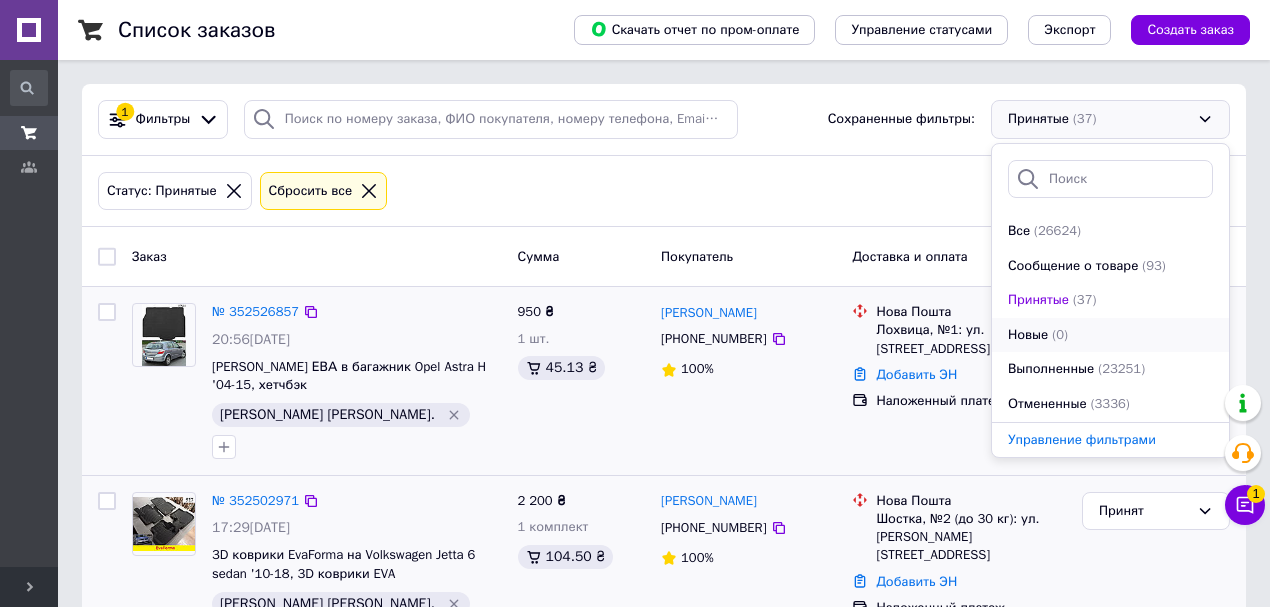 click on "(0)" at bounding box center (1060, 335) 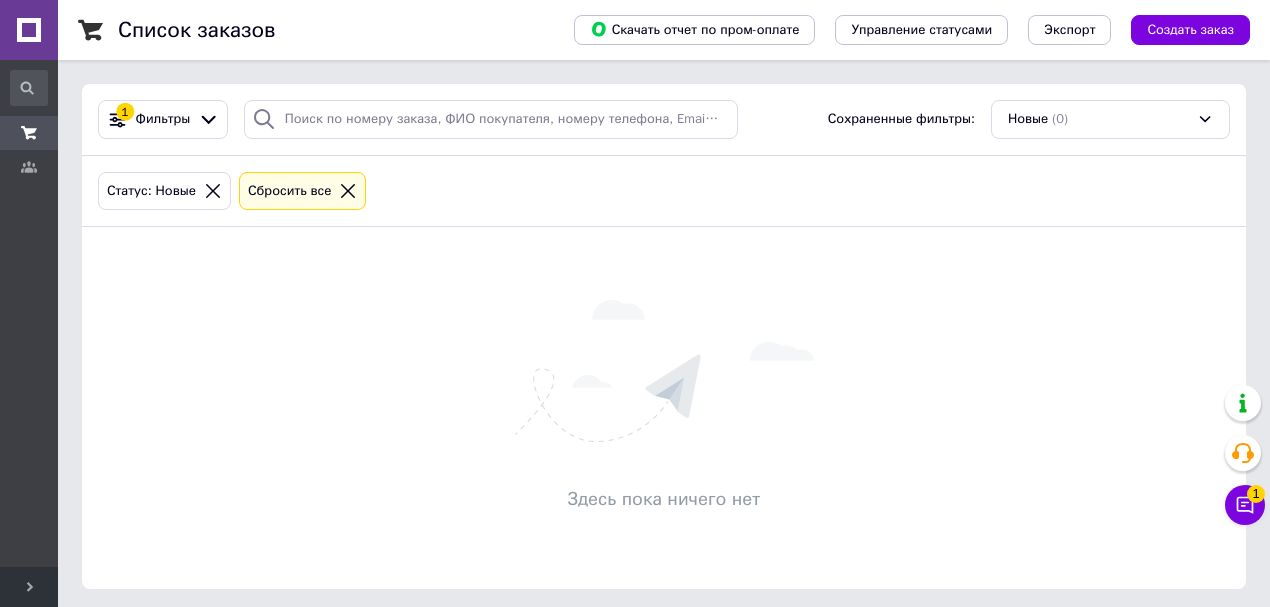 click on "Новые (0)" at bounding box center (1110, 119) 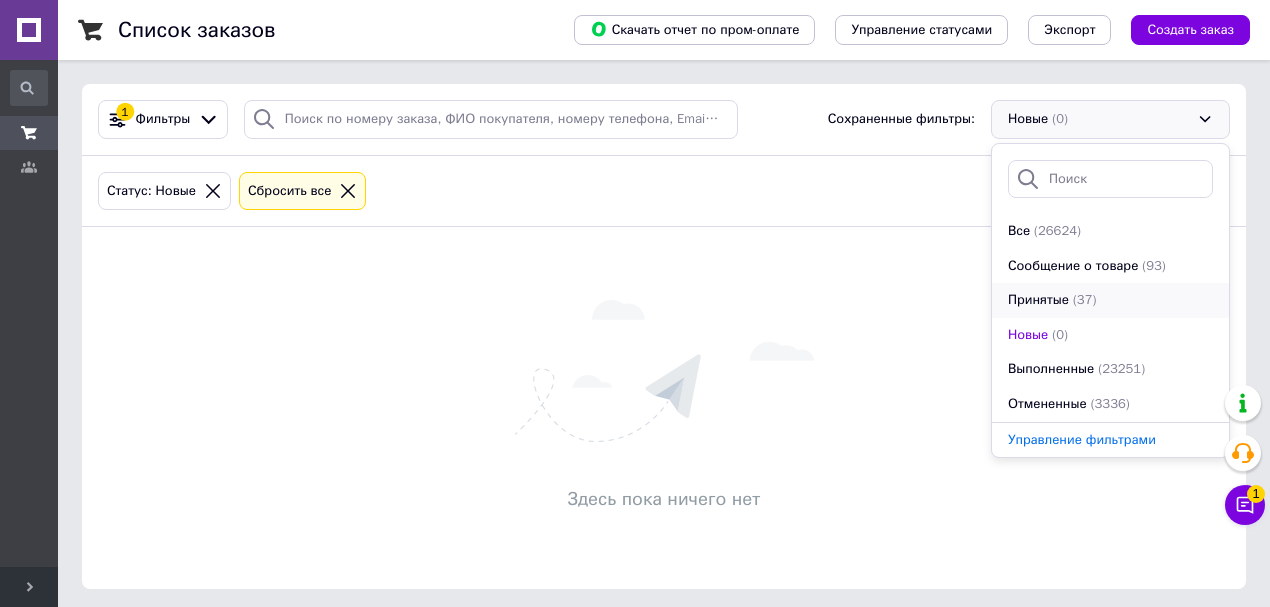click on "Принятые" at bounding box center (1038, 300) 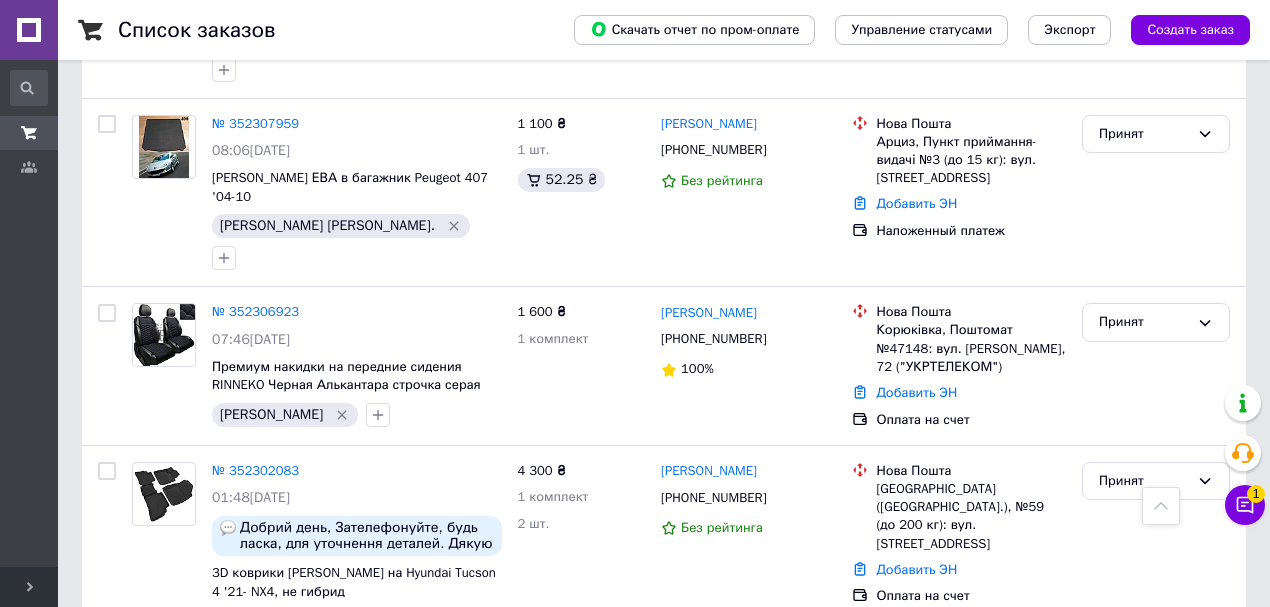 scroll, scrollTop: 1333, scrollLeft: 0, axis: vertical 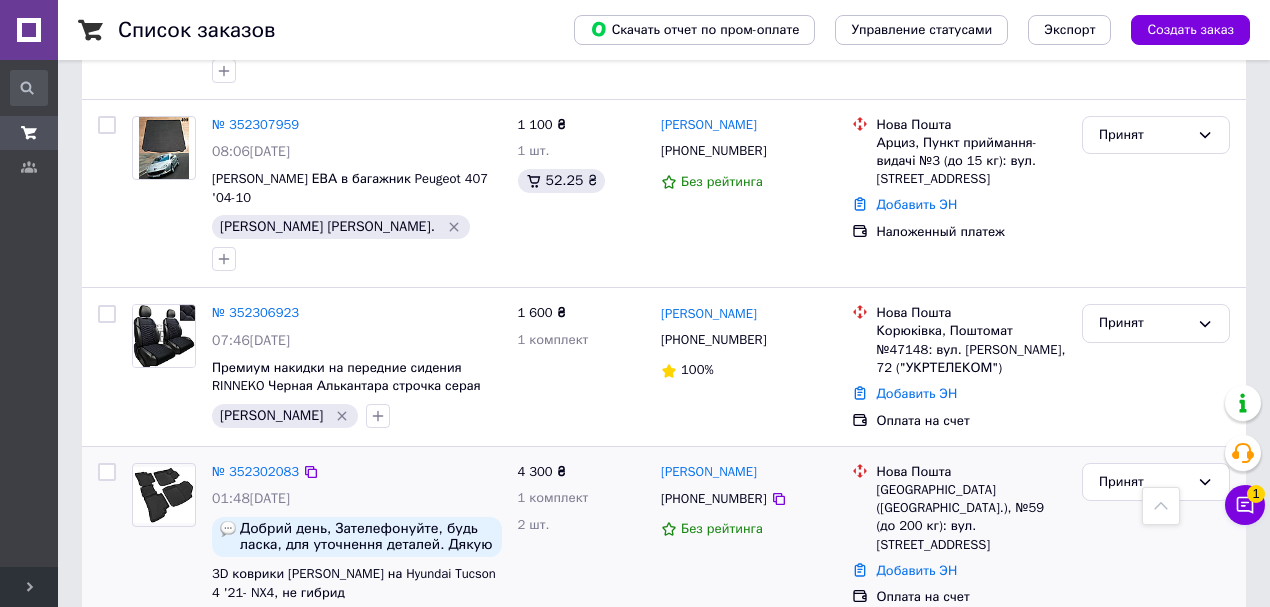 click 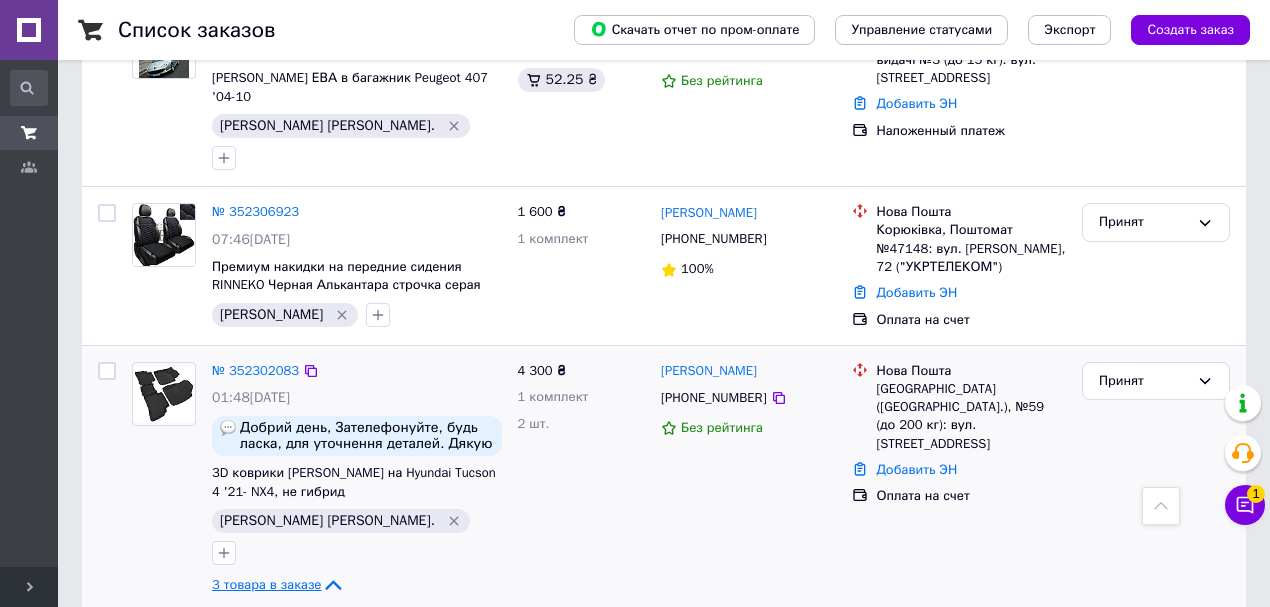 scroll, scrollTop: 1466, scrollLeft: 0, axis: vertical 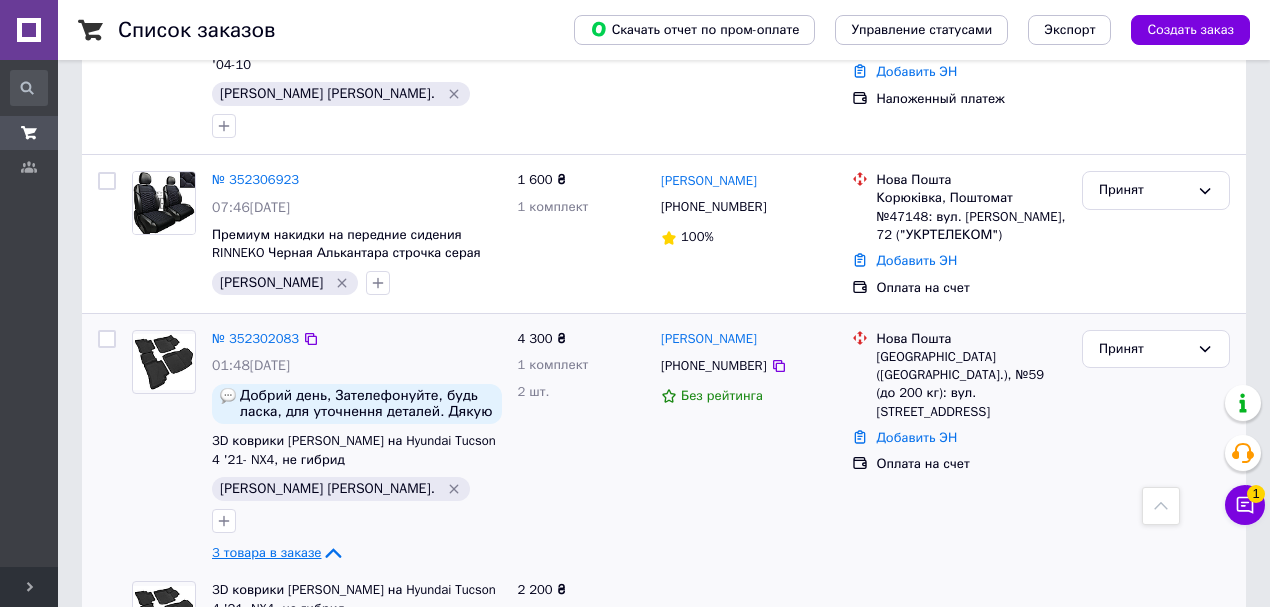 click 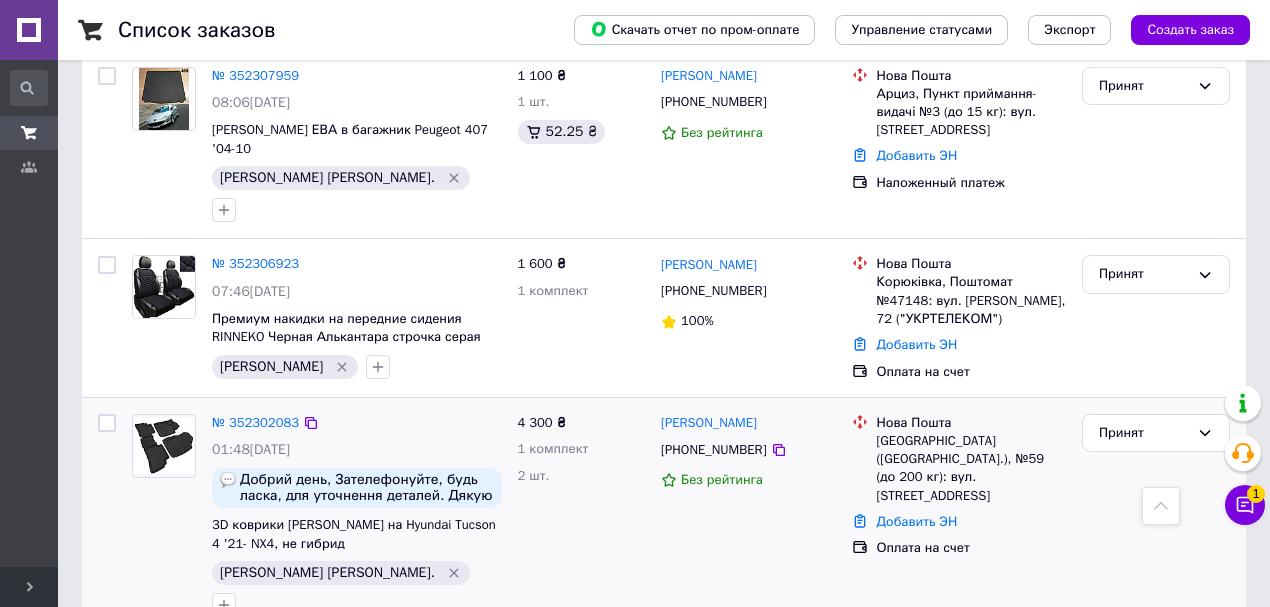 scroll, scrollTop: 1400, scrollLeft: 0, axis: vertical 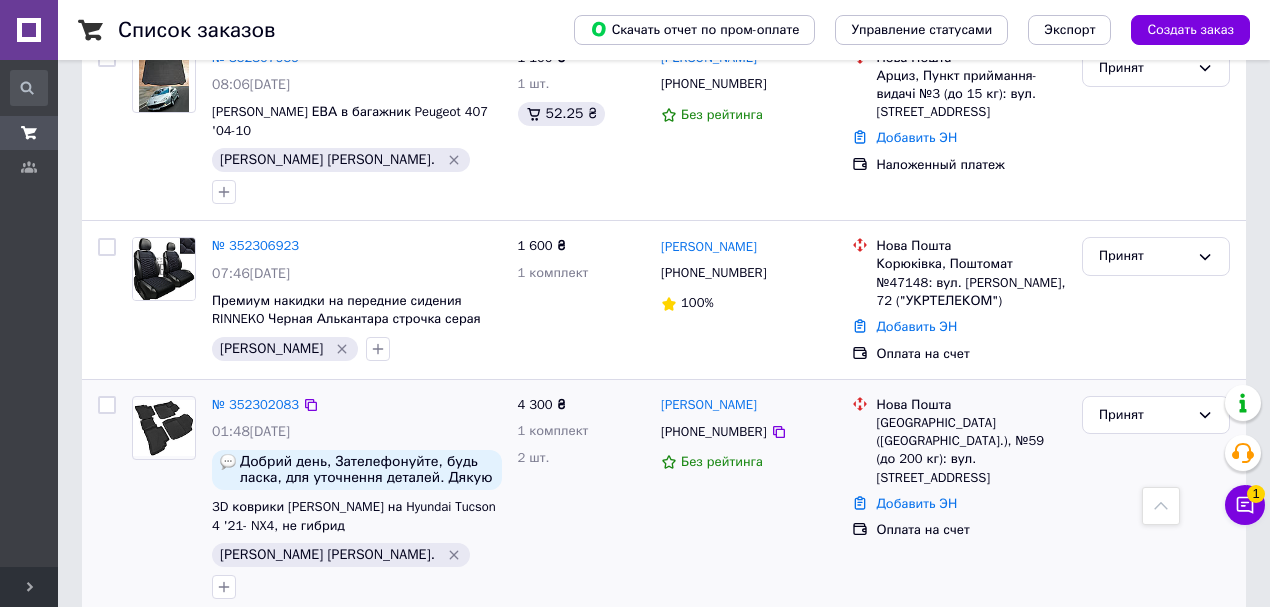 click 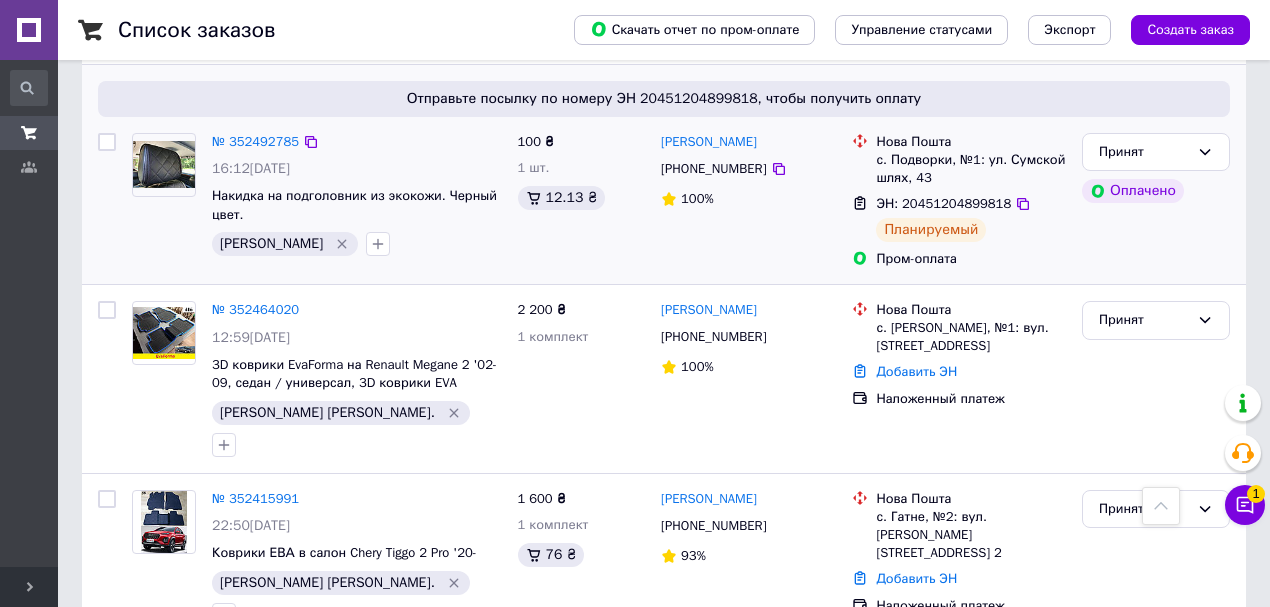 scroll, scrollTop: 733, scrollLeft: 0, axis: vertical 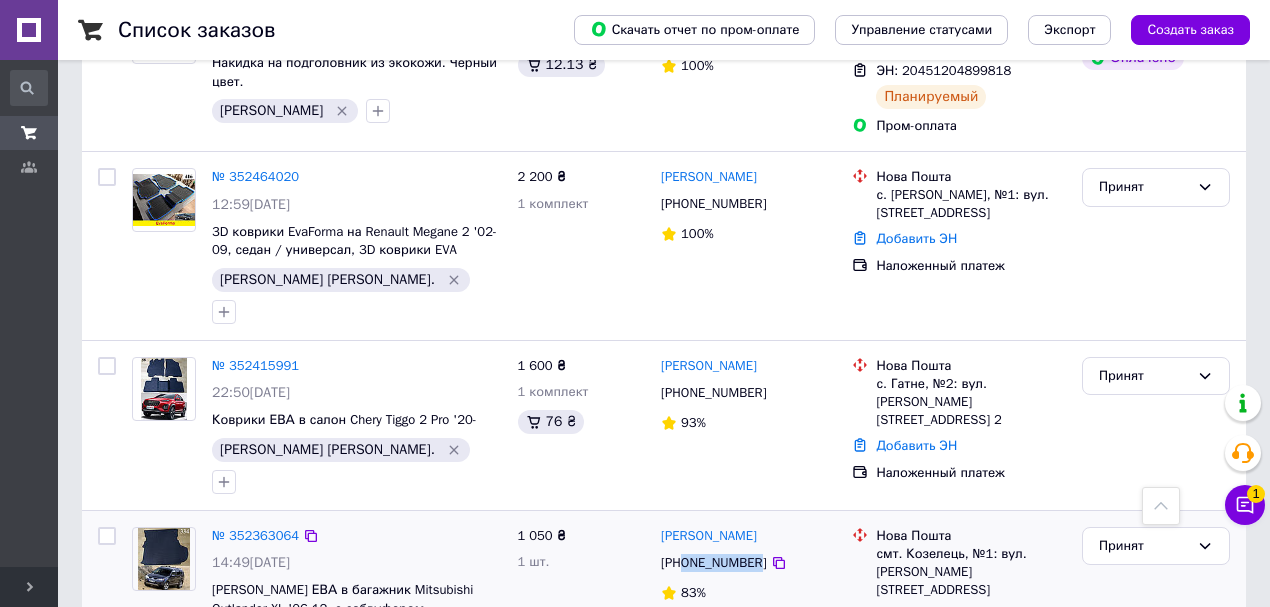 drag, startPoint x: 753, startPoint y: 436, endPoint x: 684, endPoint y: 439, distance: 69.065186 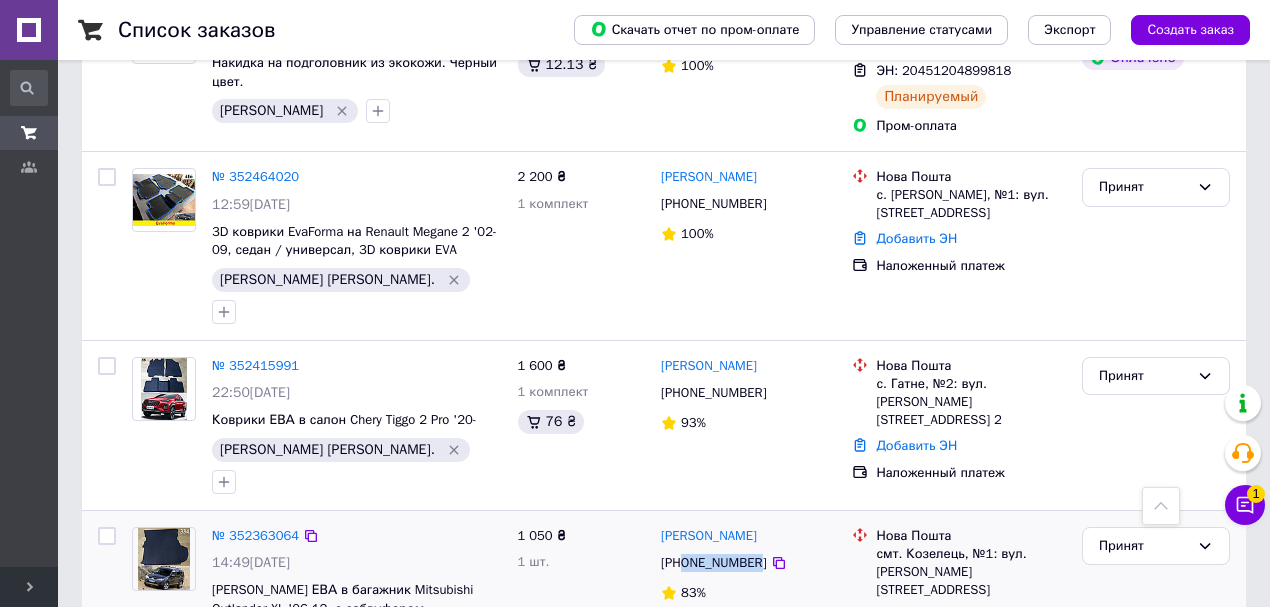 click on "[PHONE_NUMBER]" at bounding box center [713, 563] 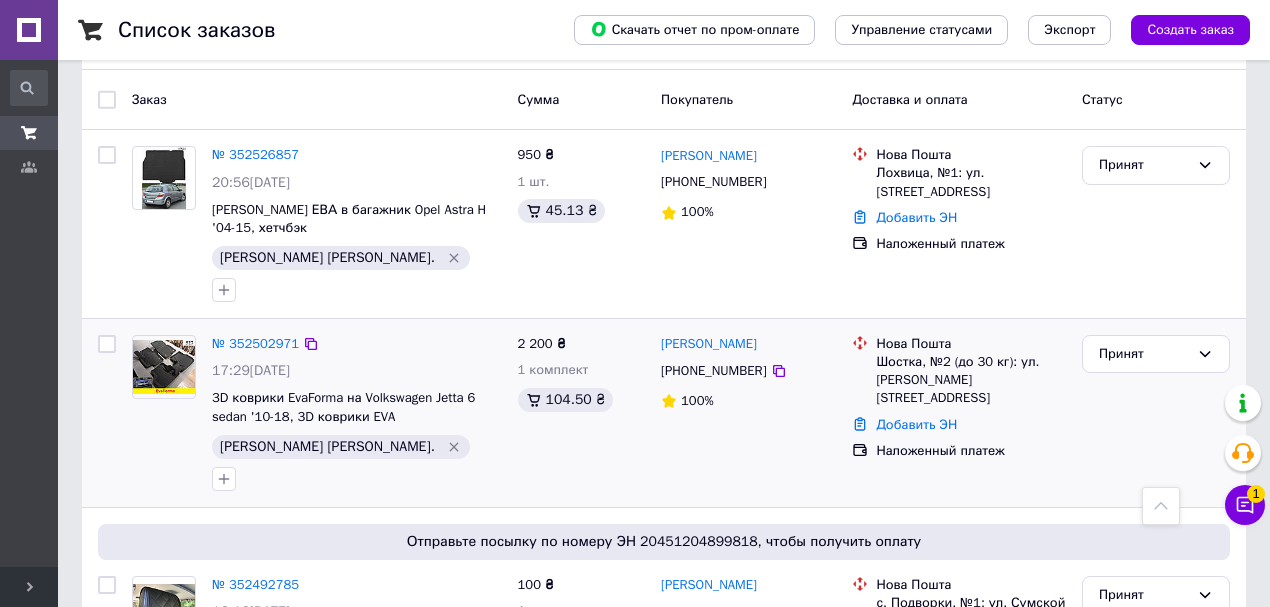 scroll, scrollTop: 66, scrollLeft: 0, axis: vertical 